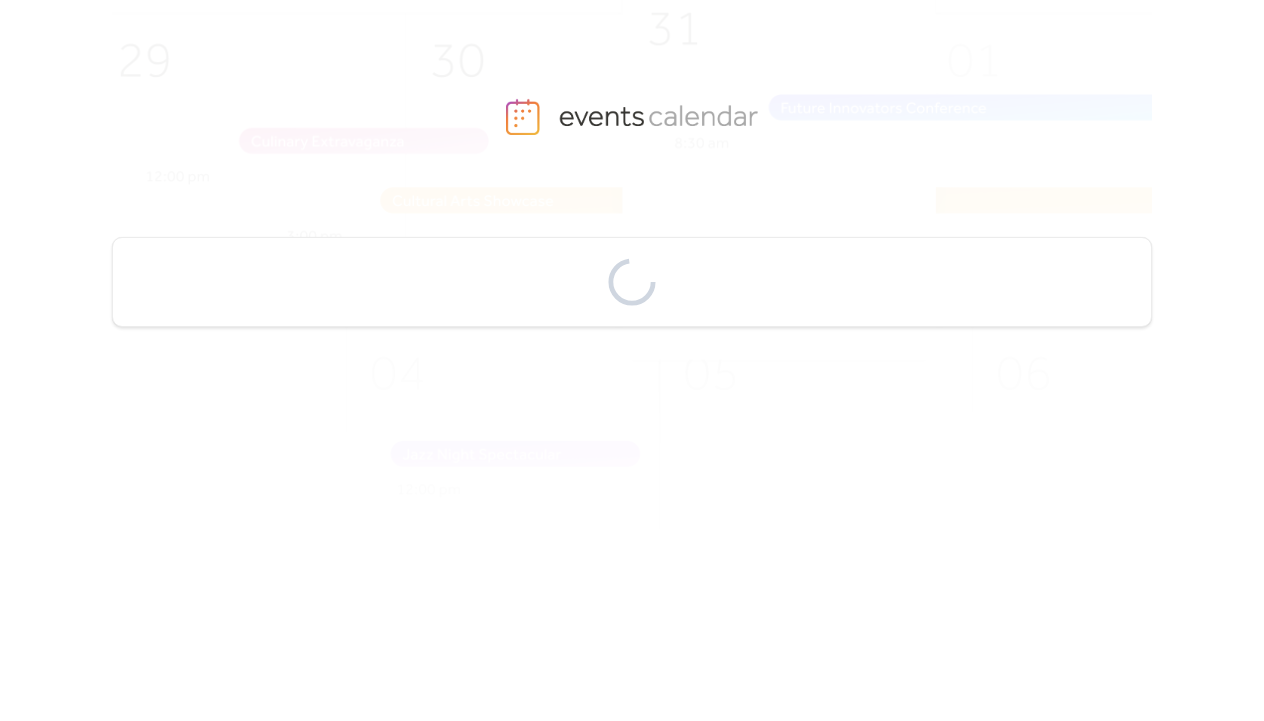 scroll, scrollTop: 0, scrollLeft: 0, axis: both 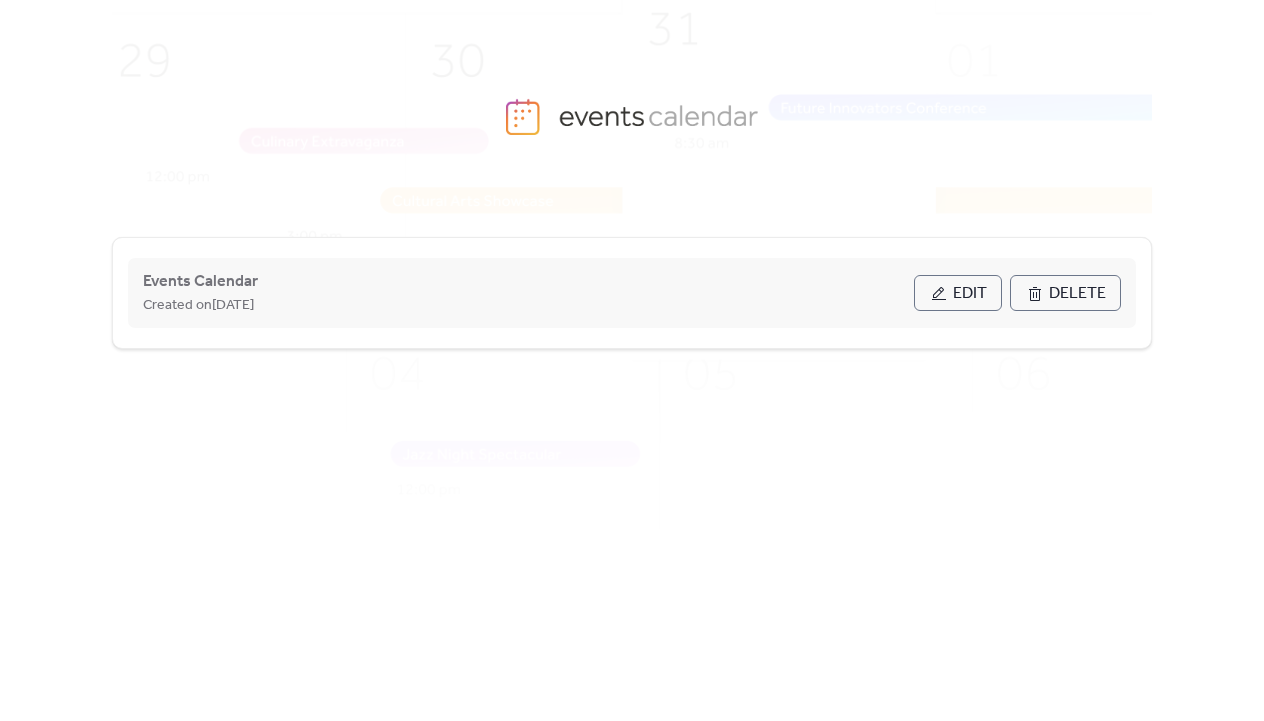 click on "Edit" at bounding box center [958, 293] 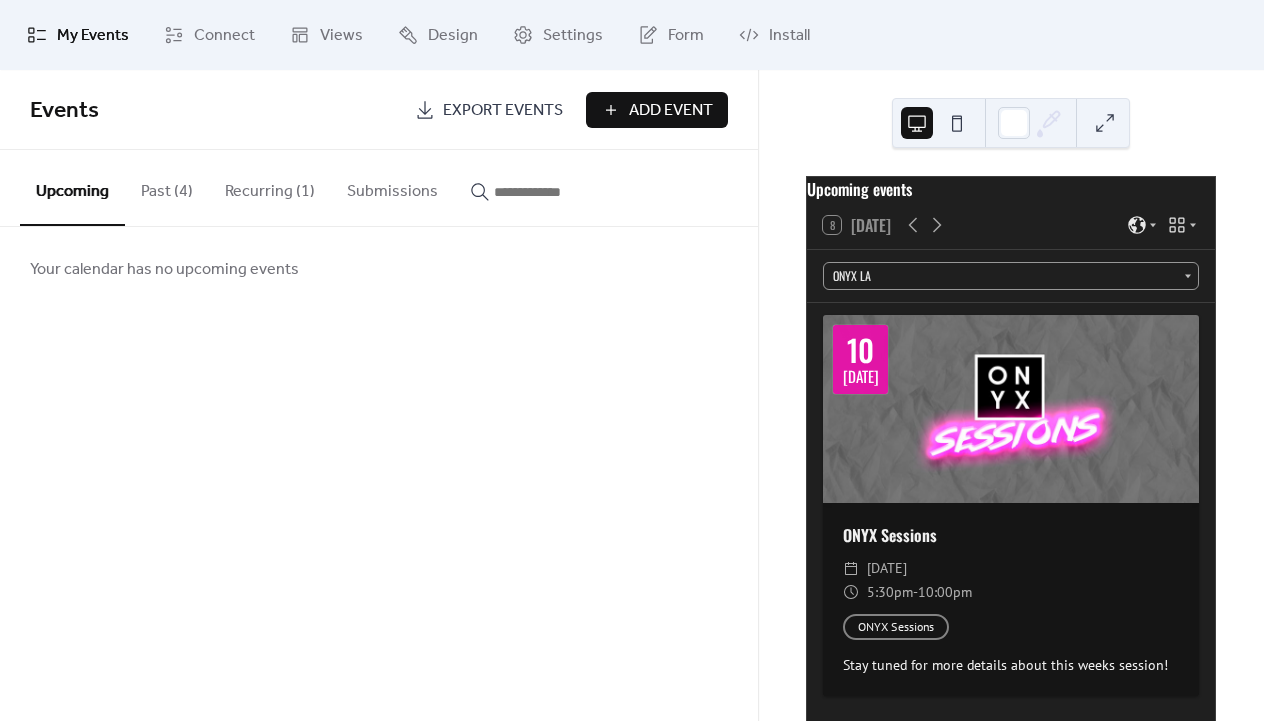 click on "Past  (4)" at bounding box center [167, 187] 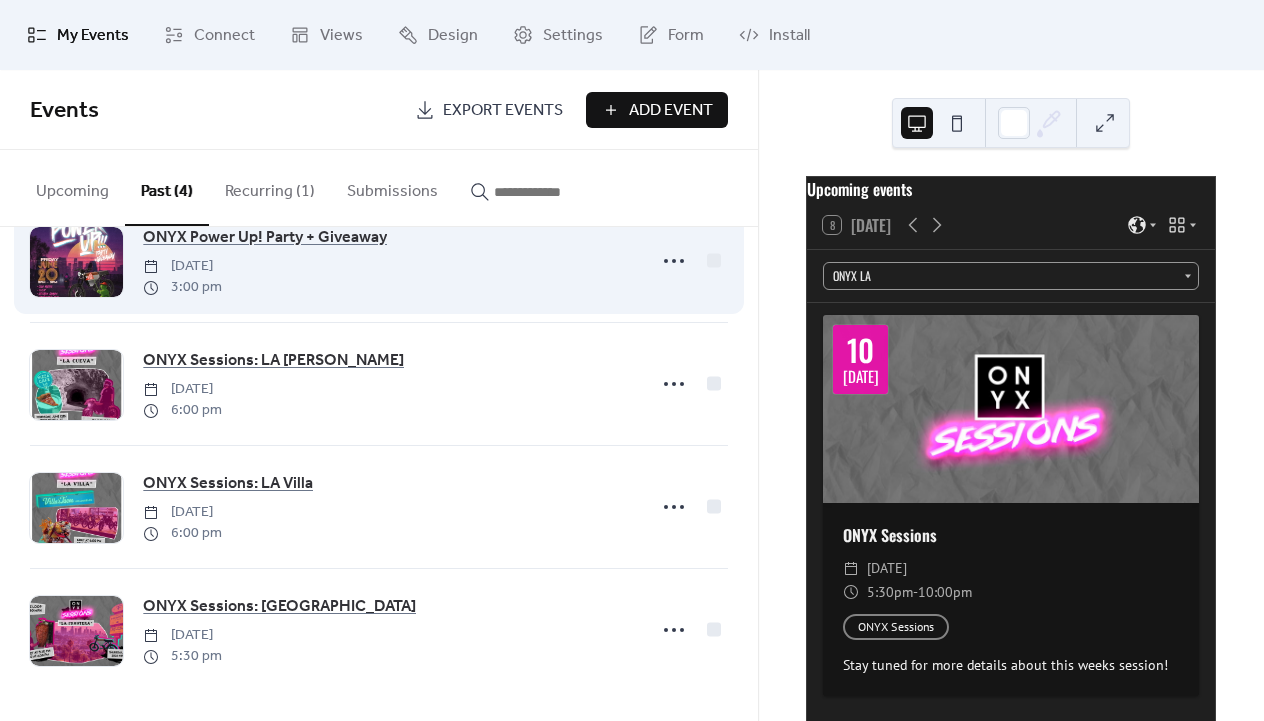 scroll, scrollTop: 0, scrollLeft: 0, axis: both 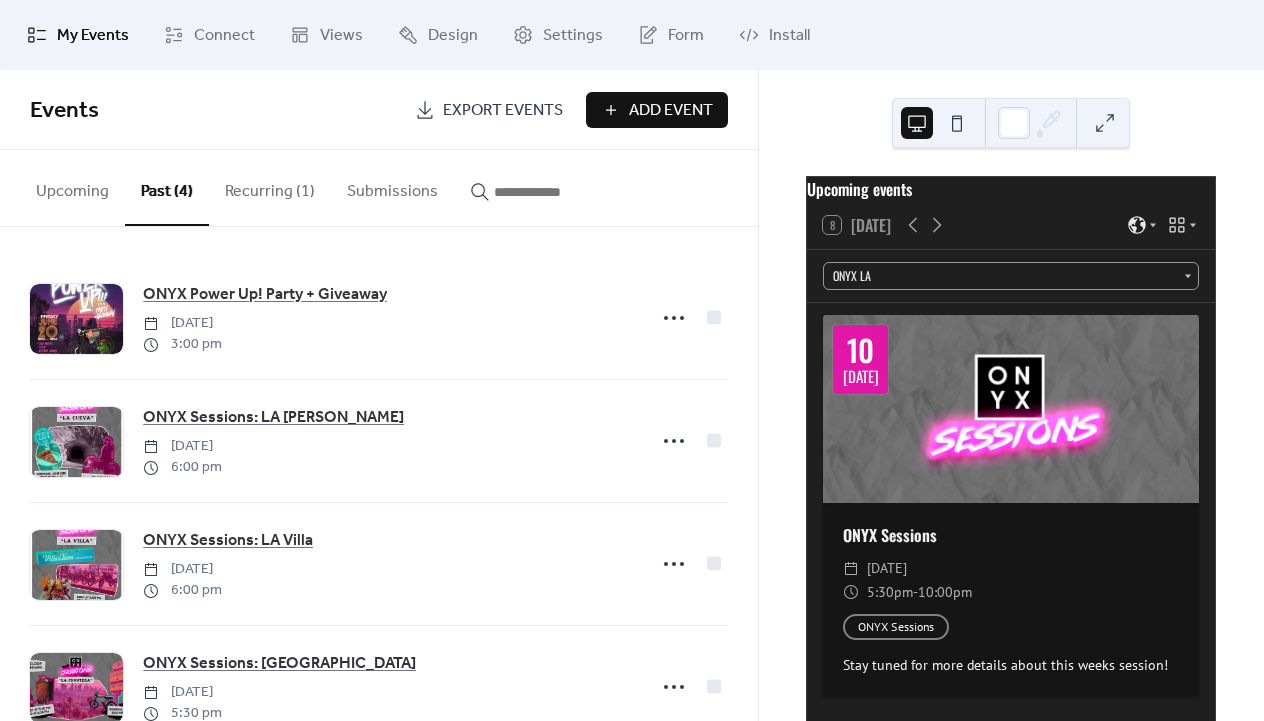 click on "Upcoming" at bounding box center [72, 187] 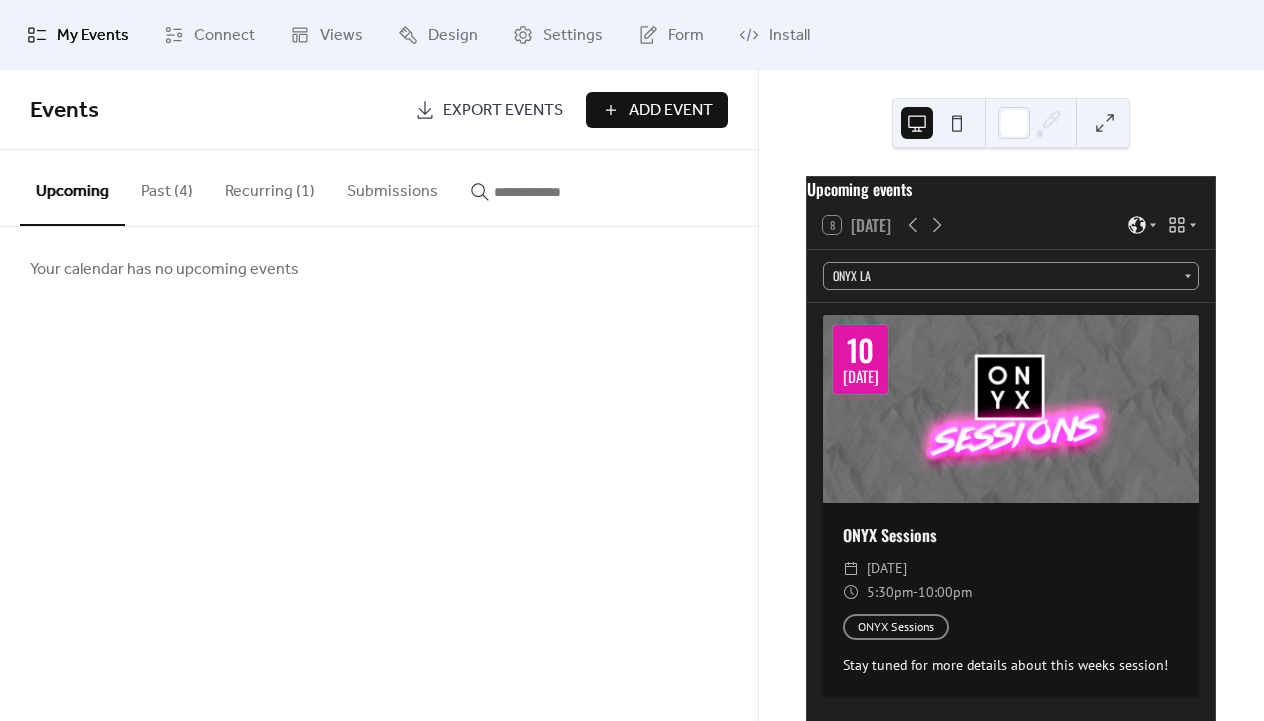 click on "Recurring  (1)" at bounding box center (270, 187) 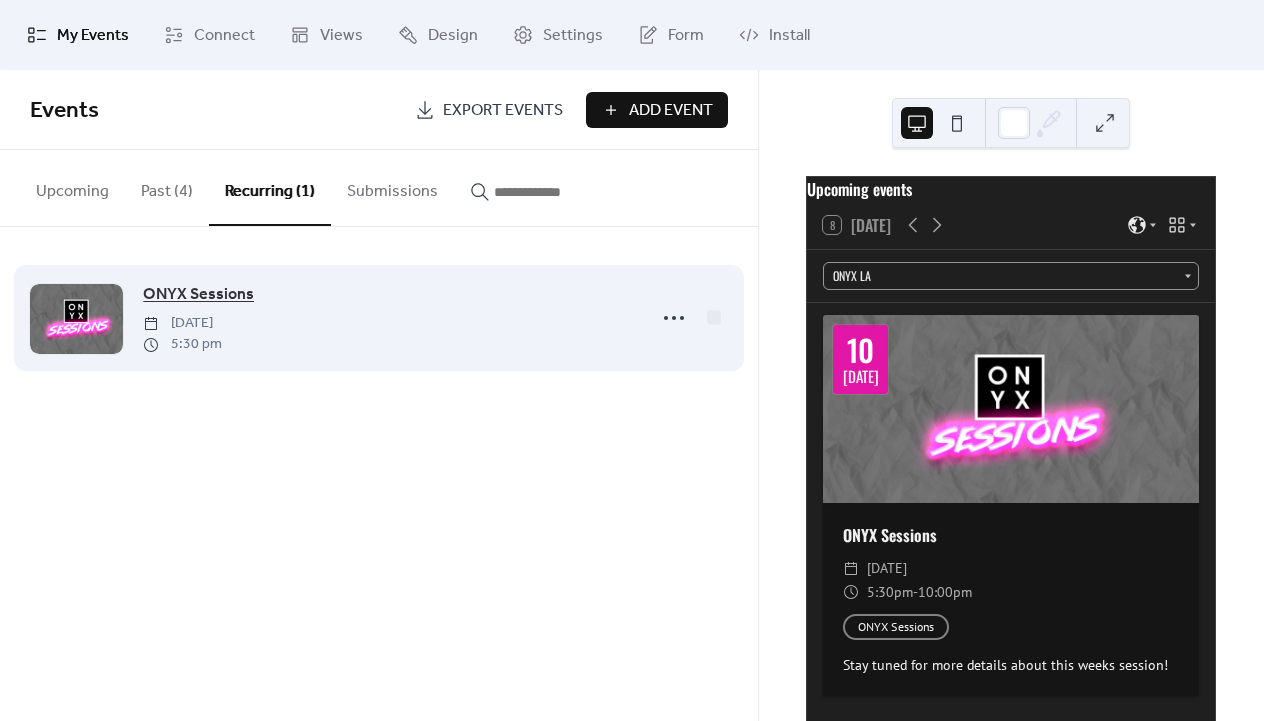 click on "ONYX Sessions" at bounding box center [198, 295] 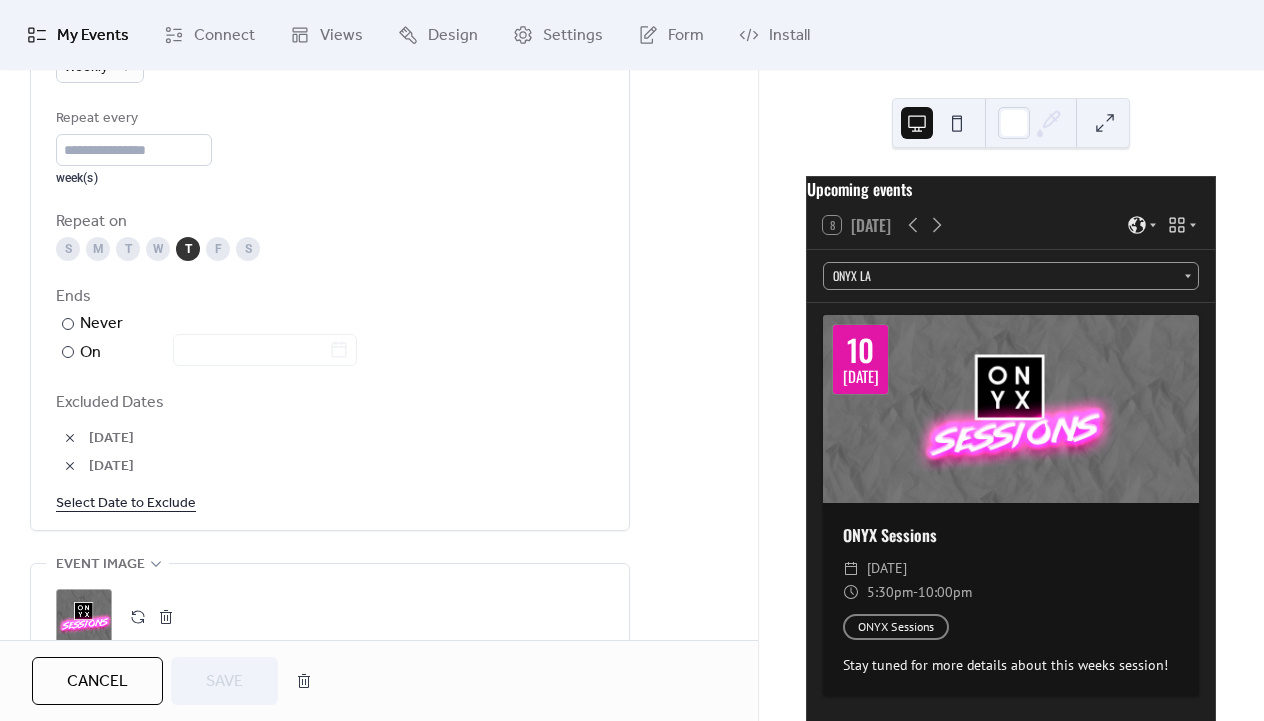 scroll, scrollTop: 997, scrollLeft: 0, axis: vertical 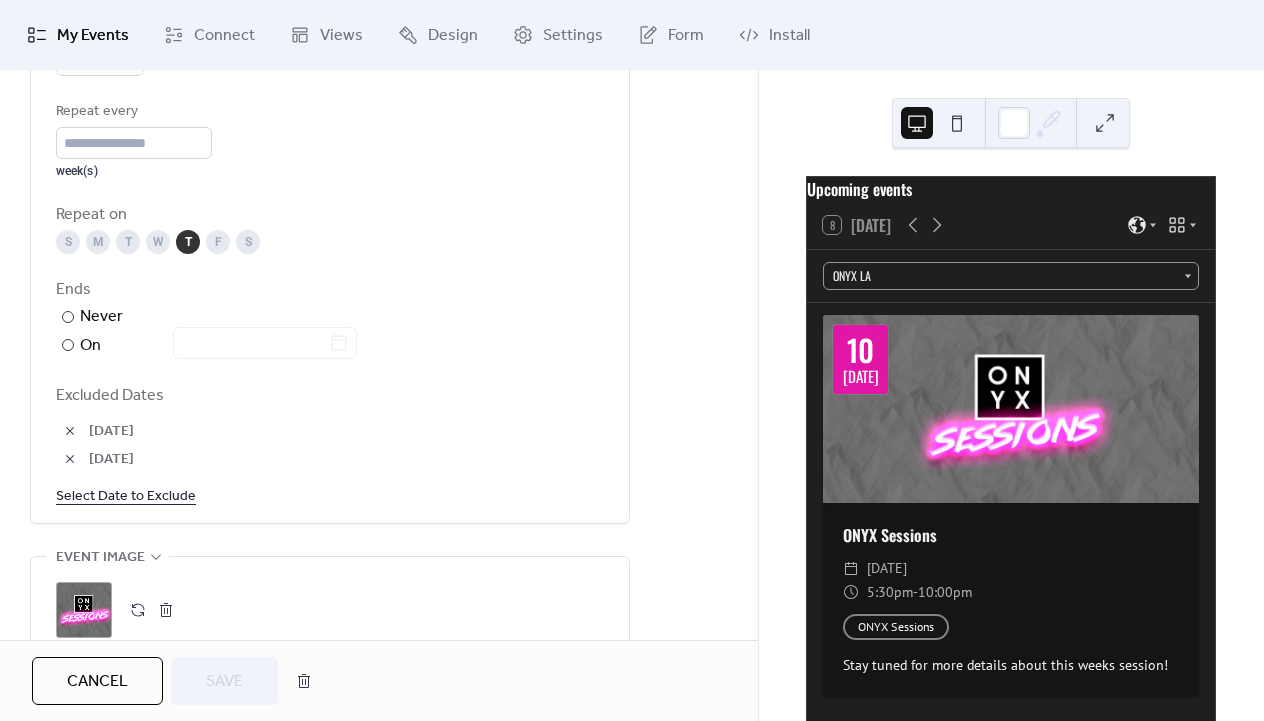 click on "Select Date to Exclude" at bounding box center [126, 495] 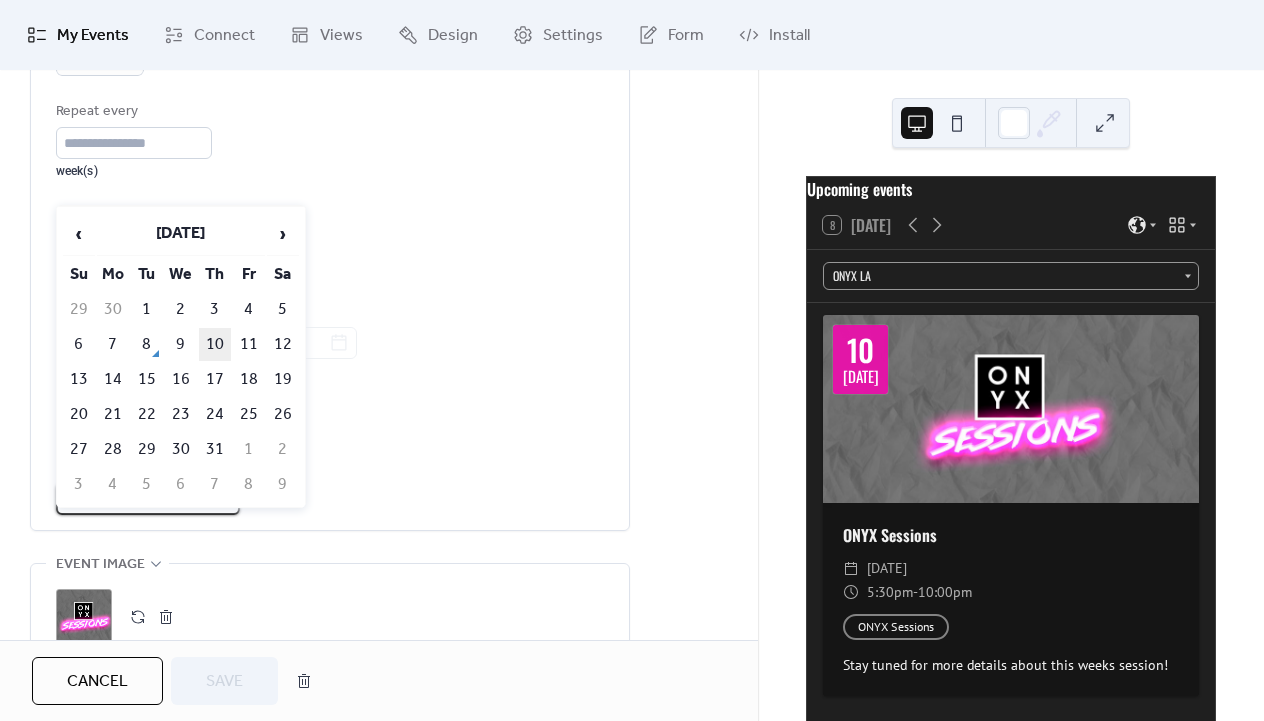 click on "10" at bounding box center (215, 344) 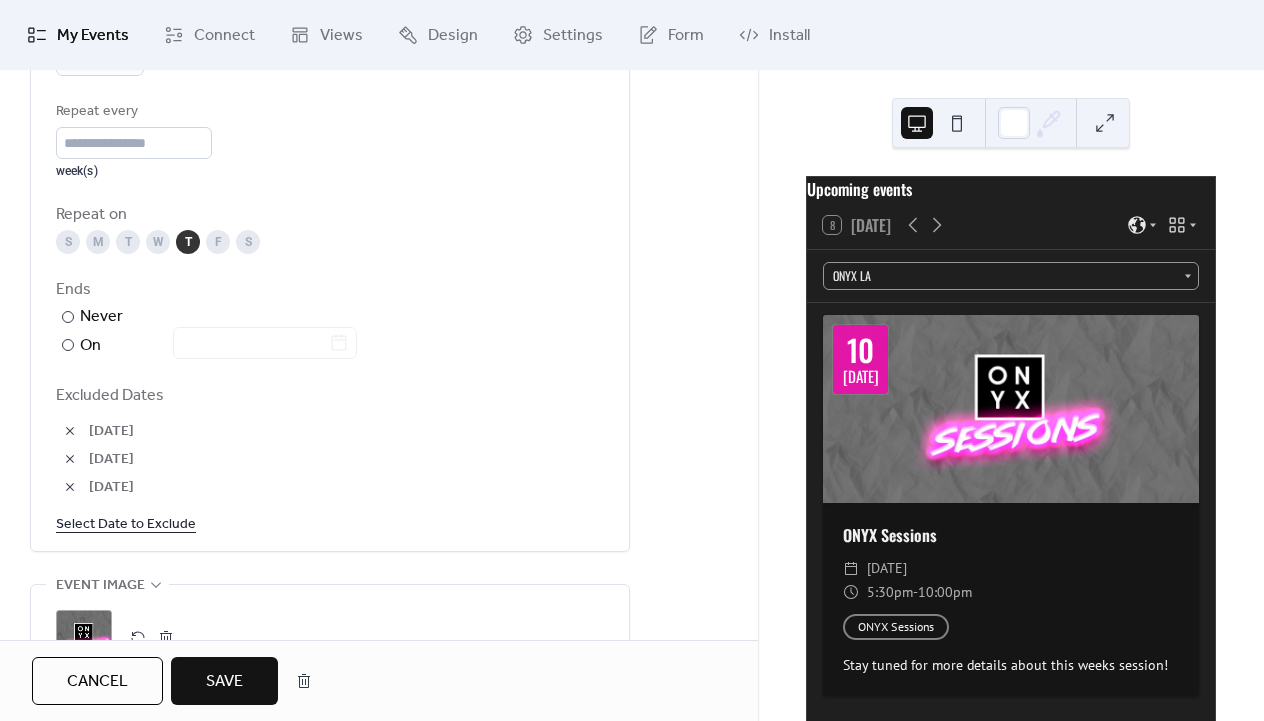 click on "Save" at bounding box center (224, 682) 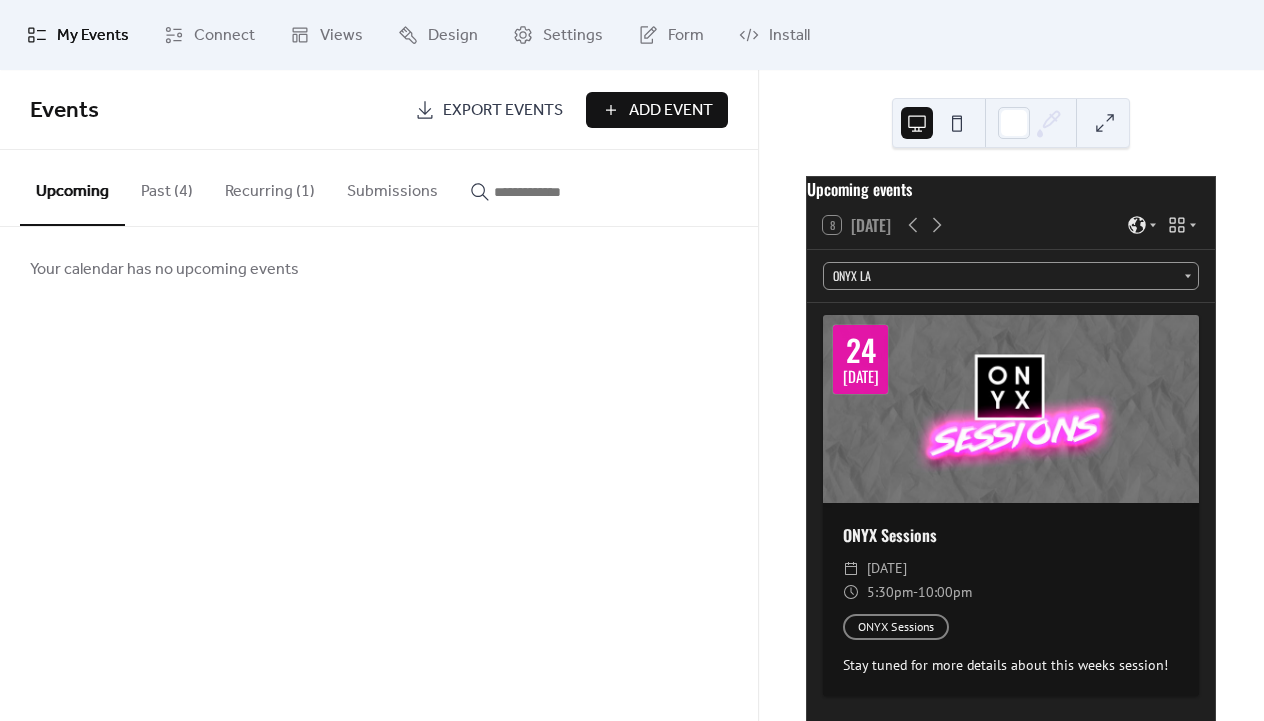 click on "Add Event" at bounding box center (671, 111) 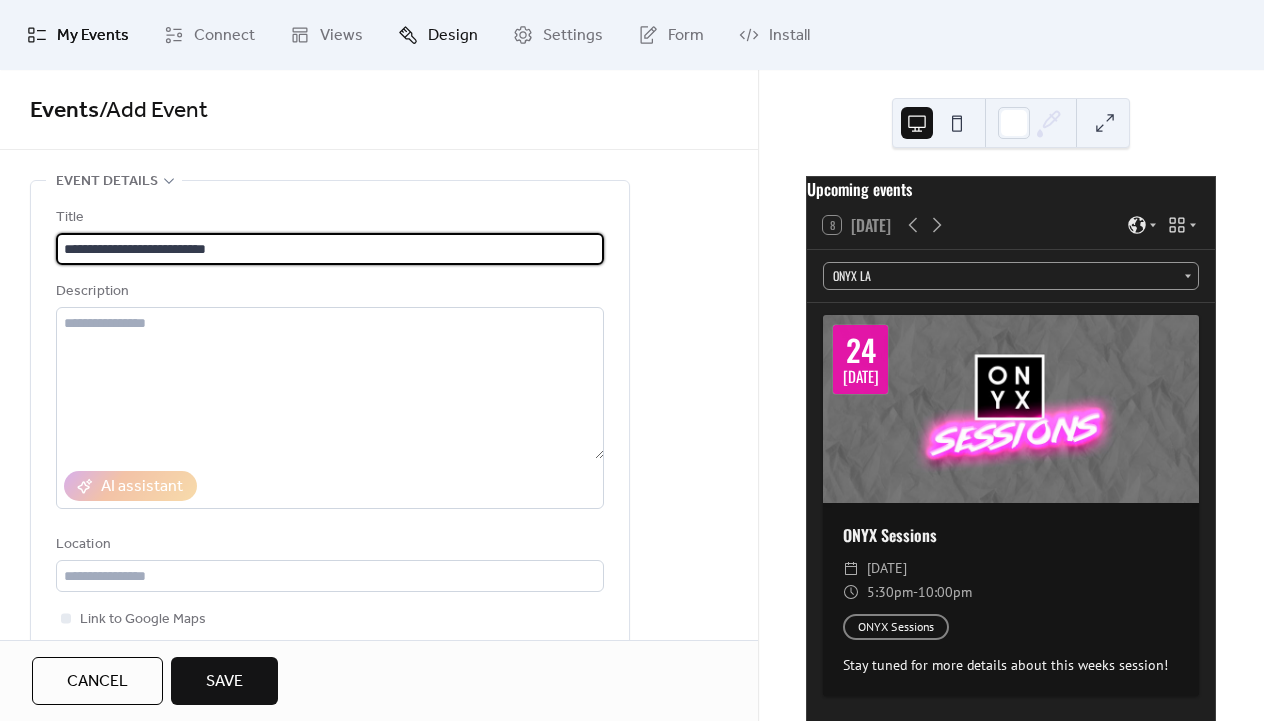 type on "**********" 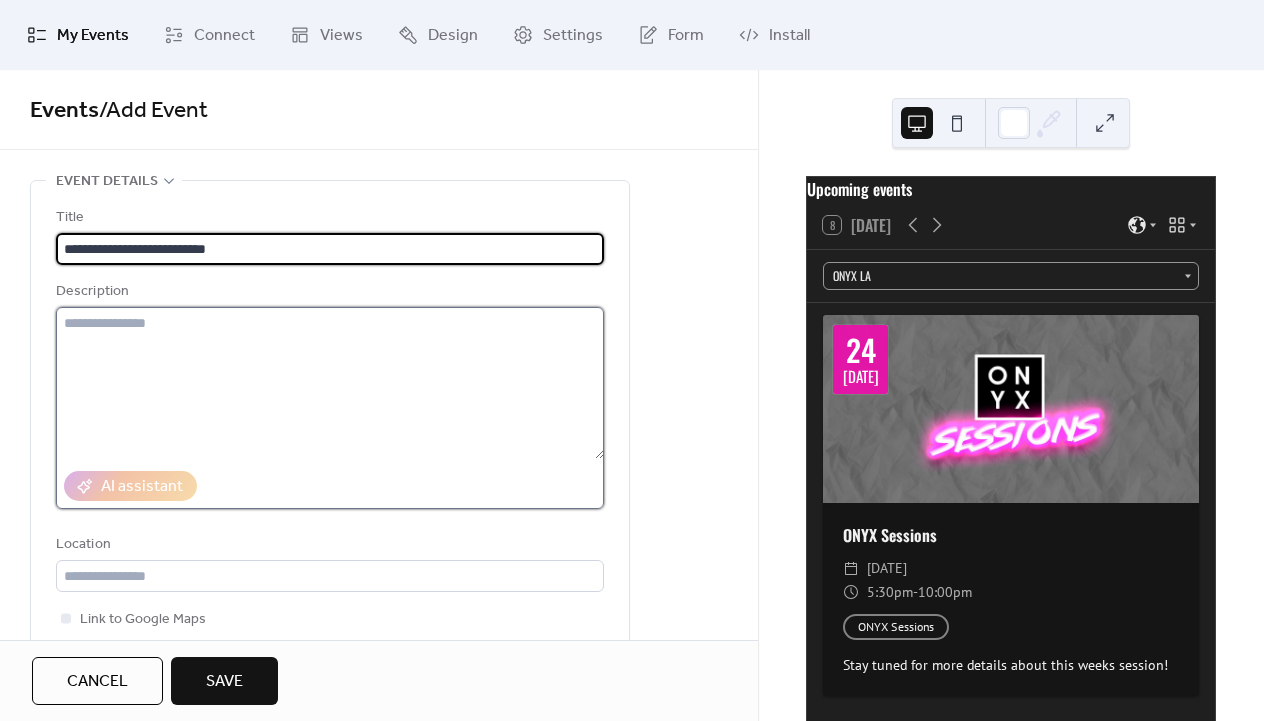 click at bounding box center (330, 383) 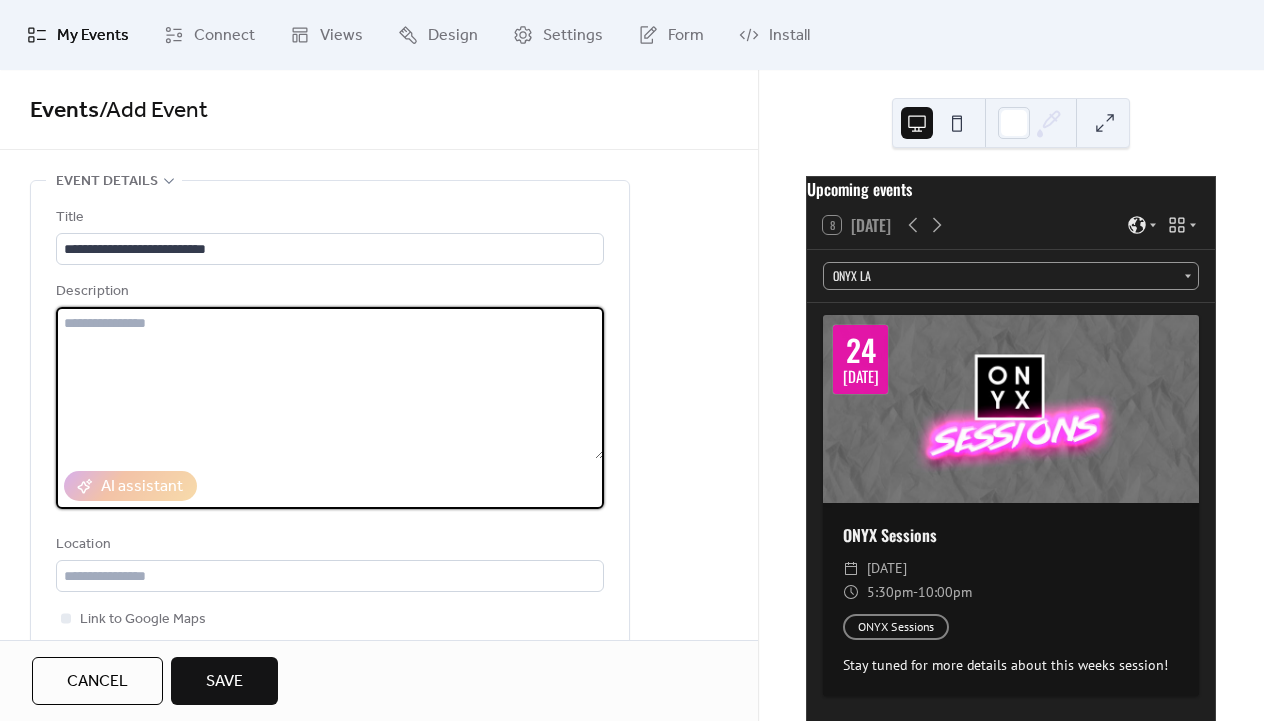 paste on "**********" 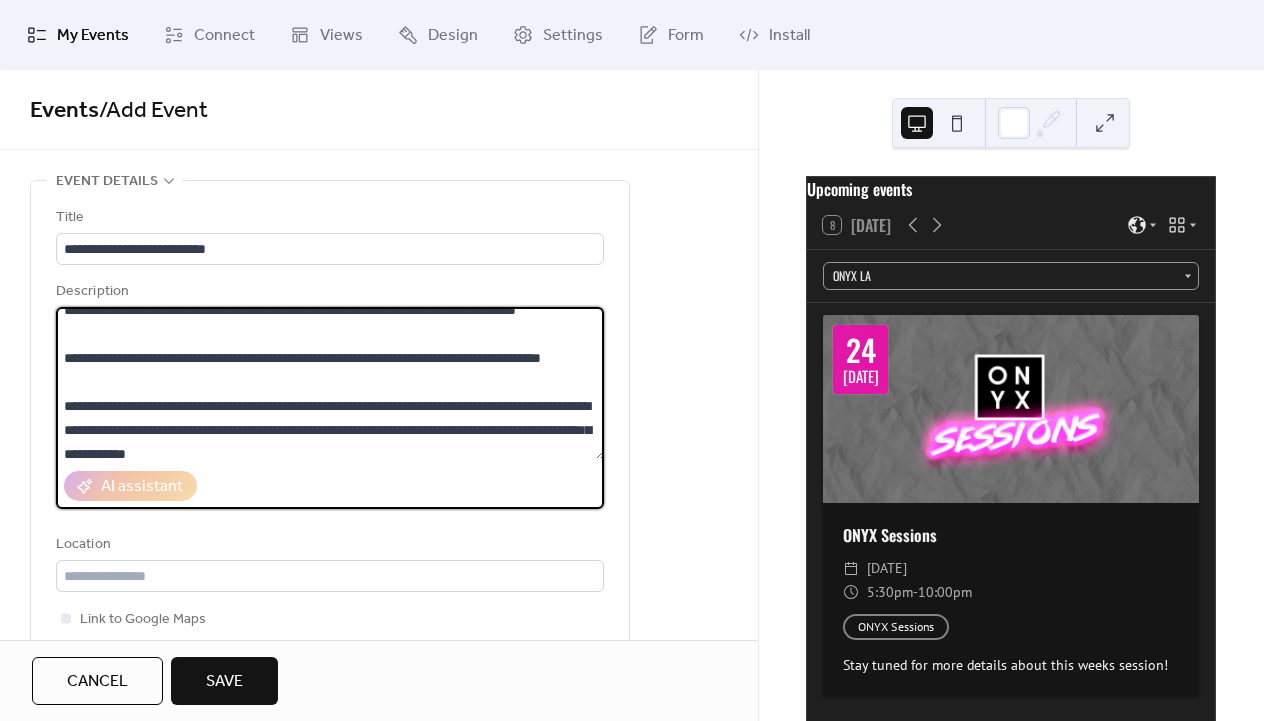 scroll, scrollTop: 0, scrollLeft: 0, axis: both 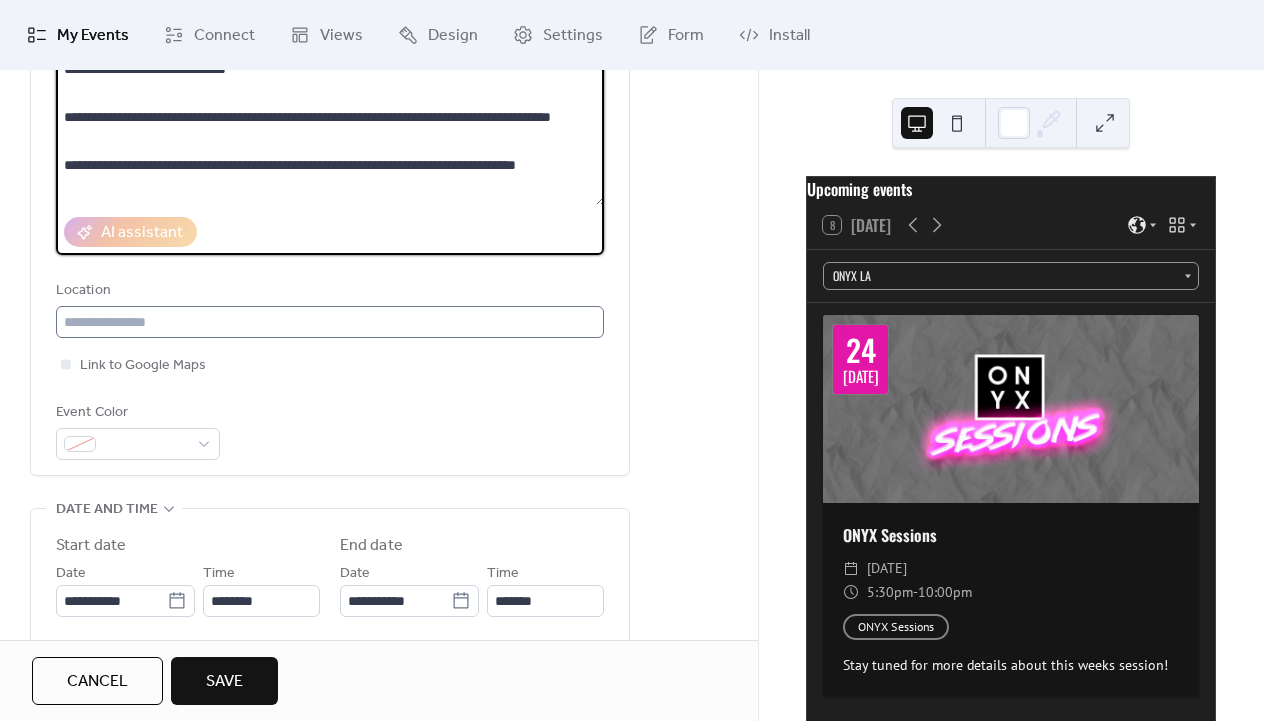 type on "**********" 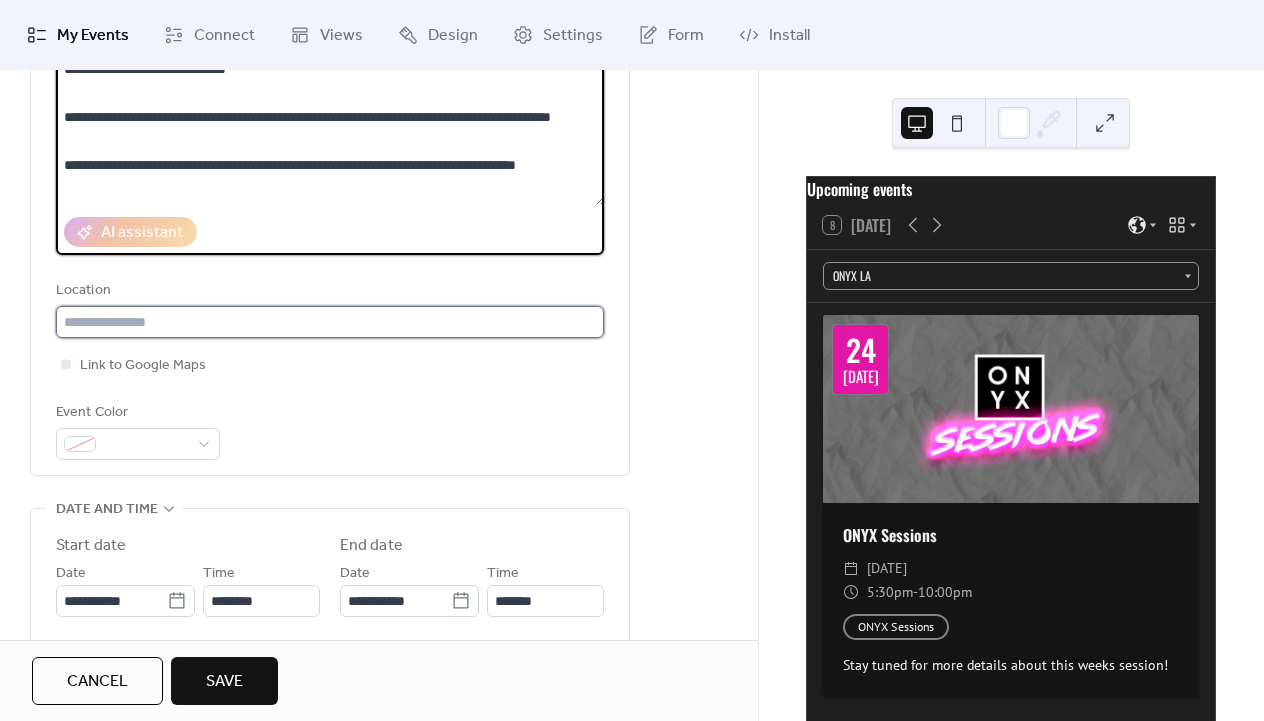 click at bounding box center (330, 322) 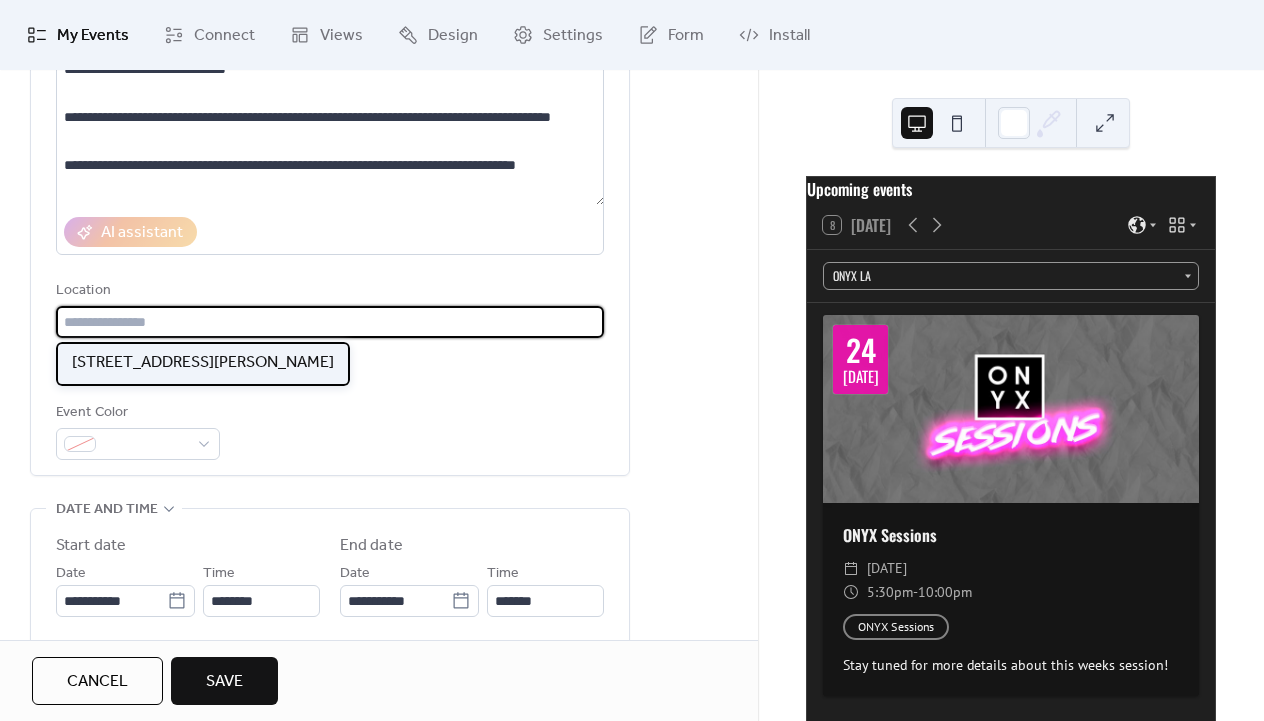 click on "[STREET_ADDRESS][PERSON_NAME]" at bounding box center (203, 363) 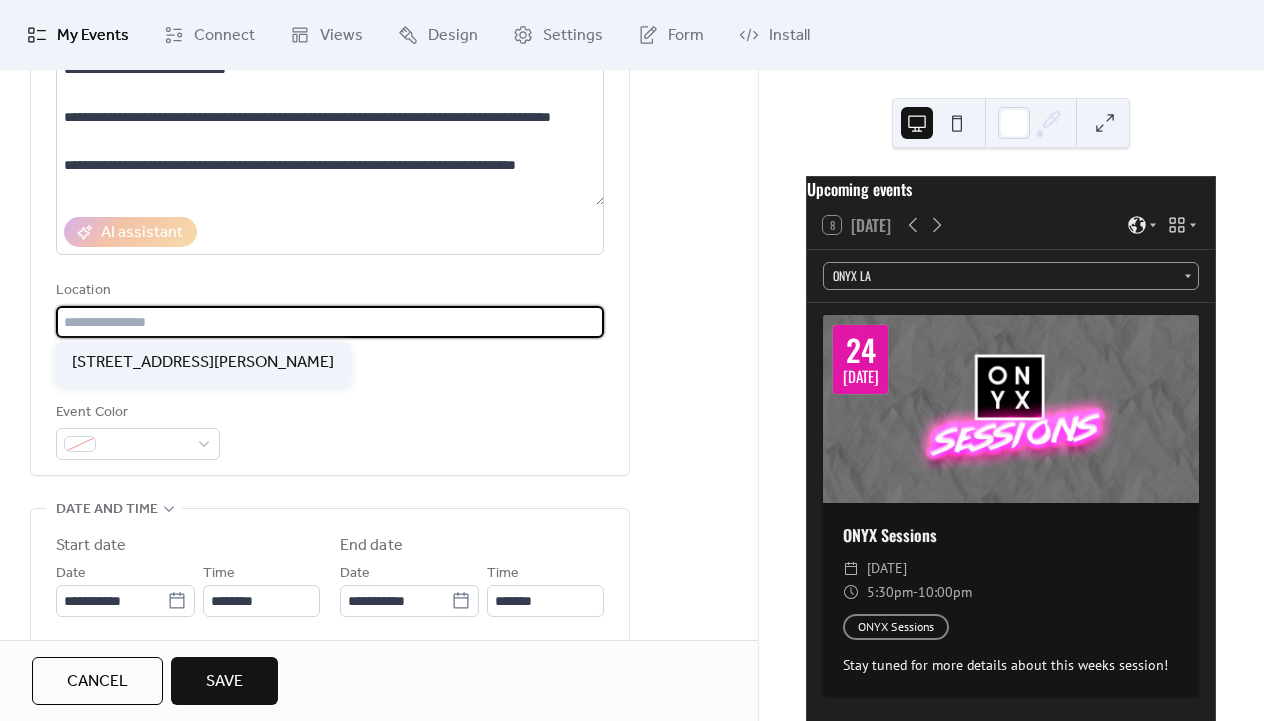 type on "**********" 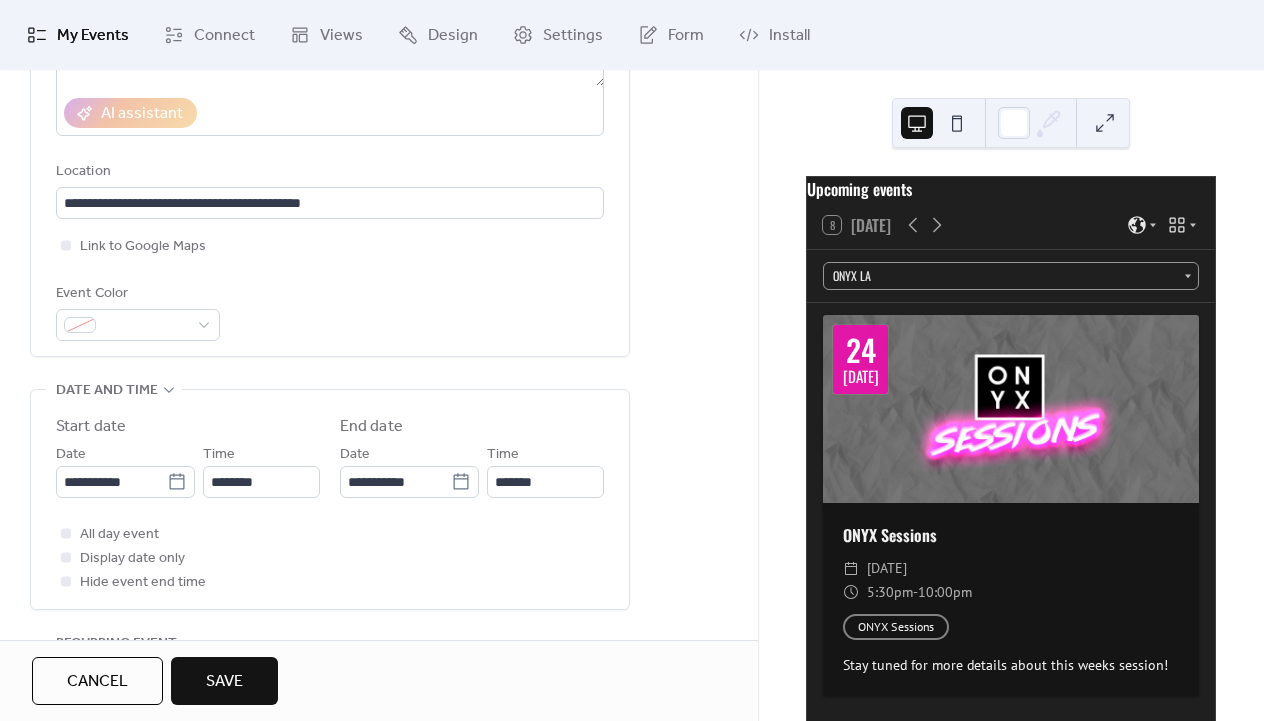 scroll, scrollTop: 421, scrollLeft: 0, axis: vertical 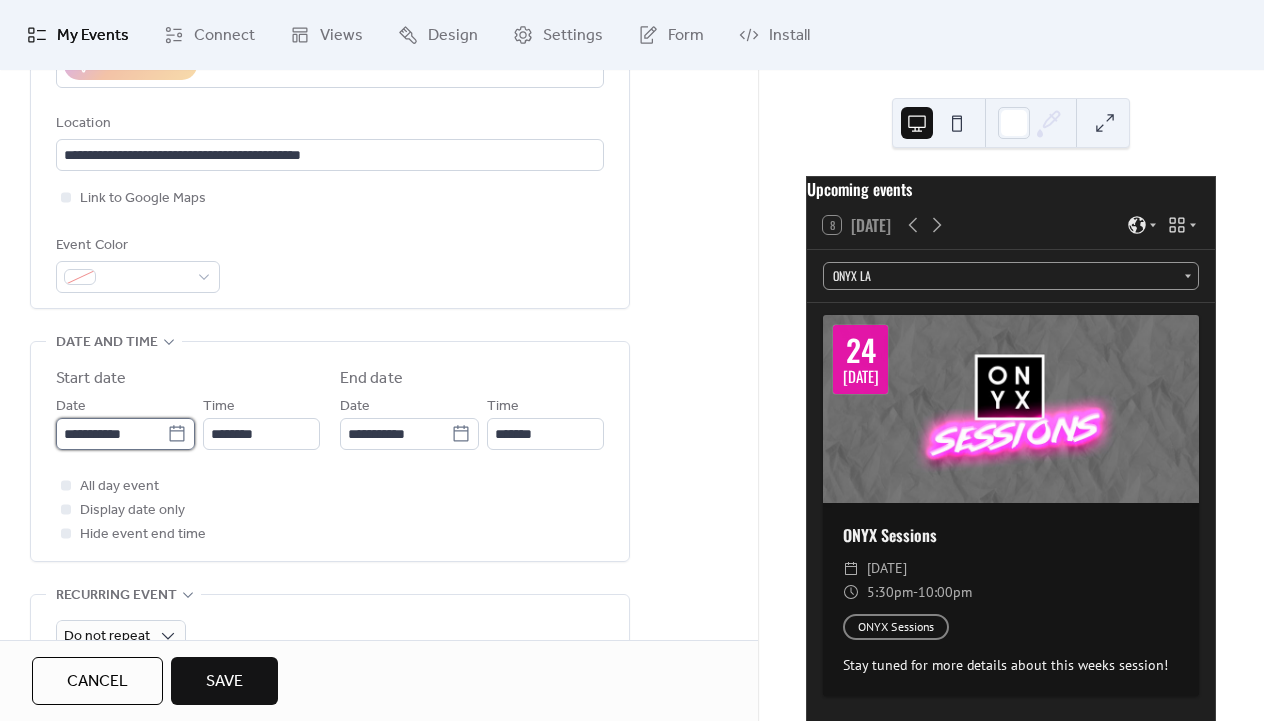 click on "**********" at bounding box center [111, 434] 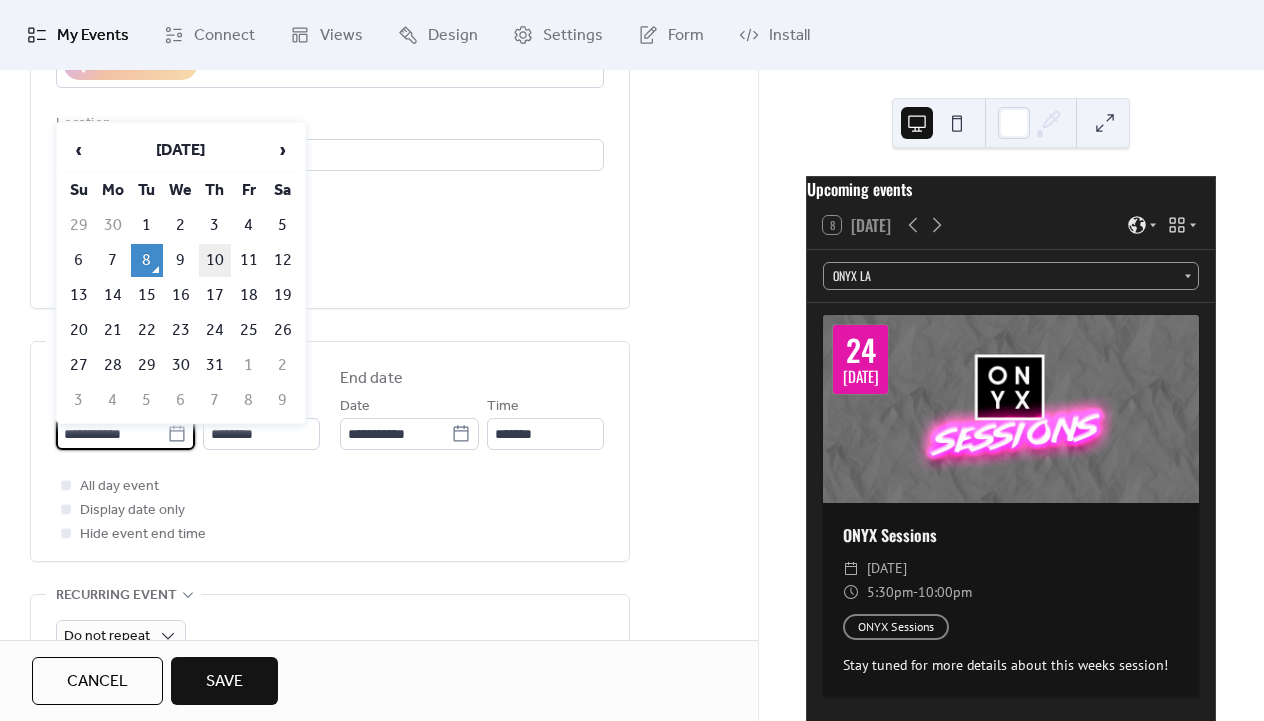 click on "10" at bounding box center (215, 260) 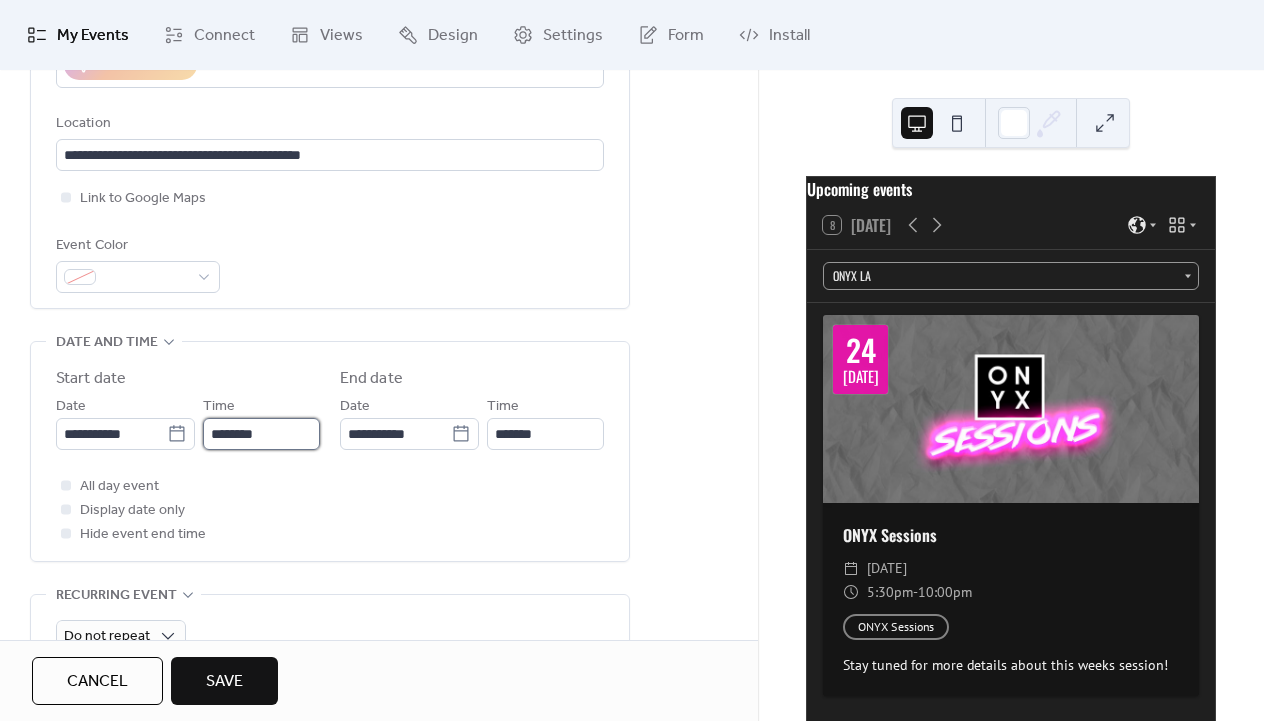 click on "********" at bounding box center [261, 434] 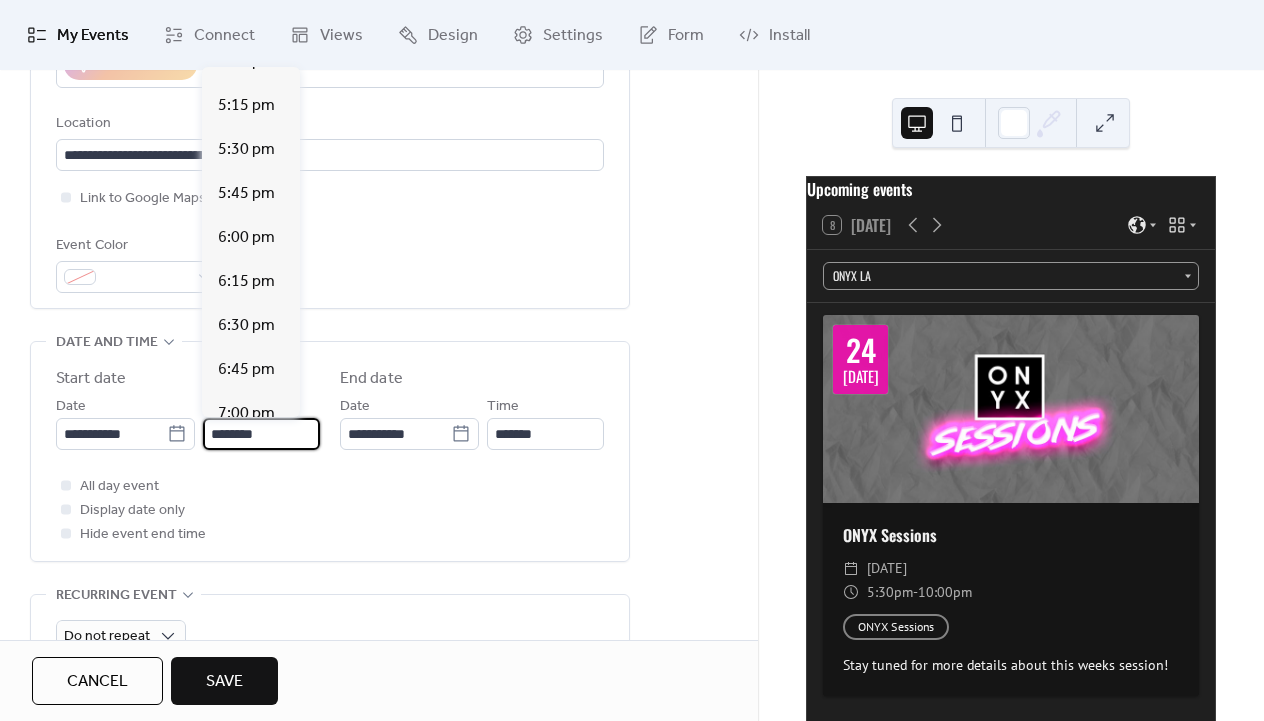 scroll, scrollTop: 3043, scrollLeft: 0, axis: vertical 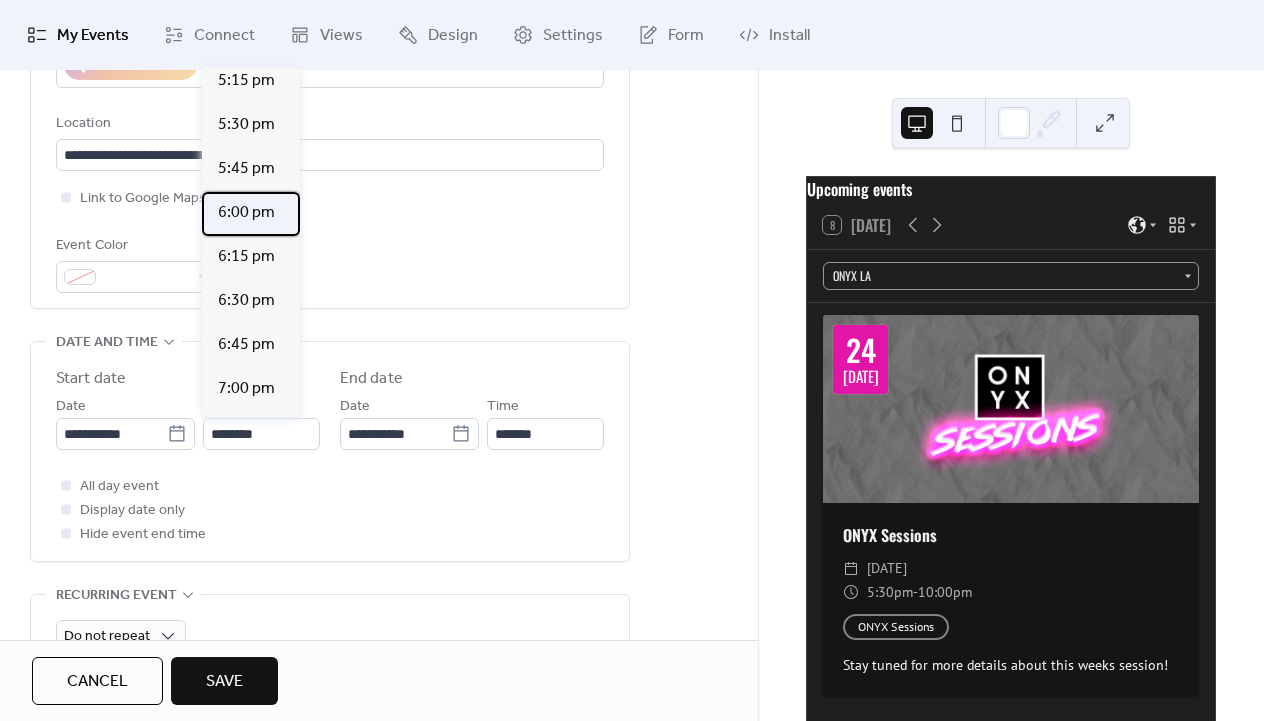 click on "6:00 pm" at bounding box center (246, 213) 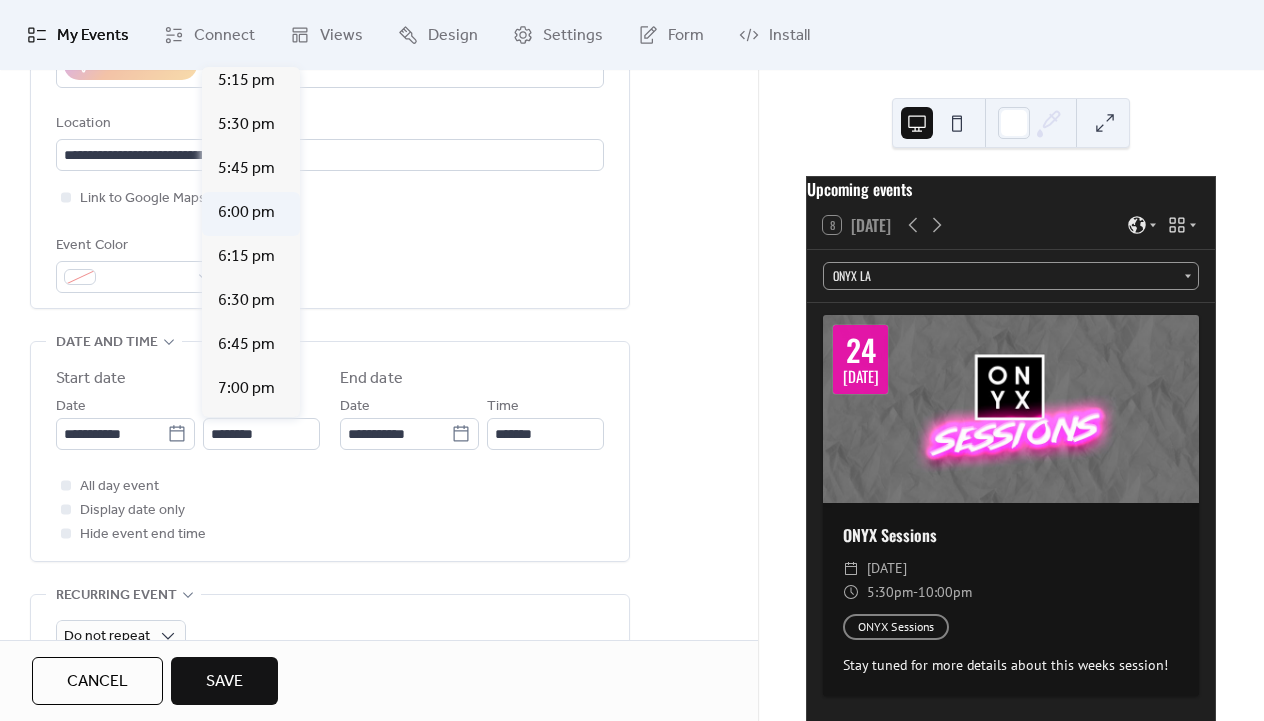 type on "*******" 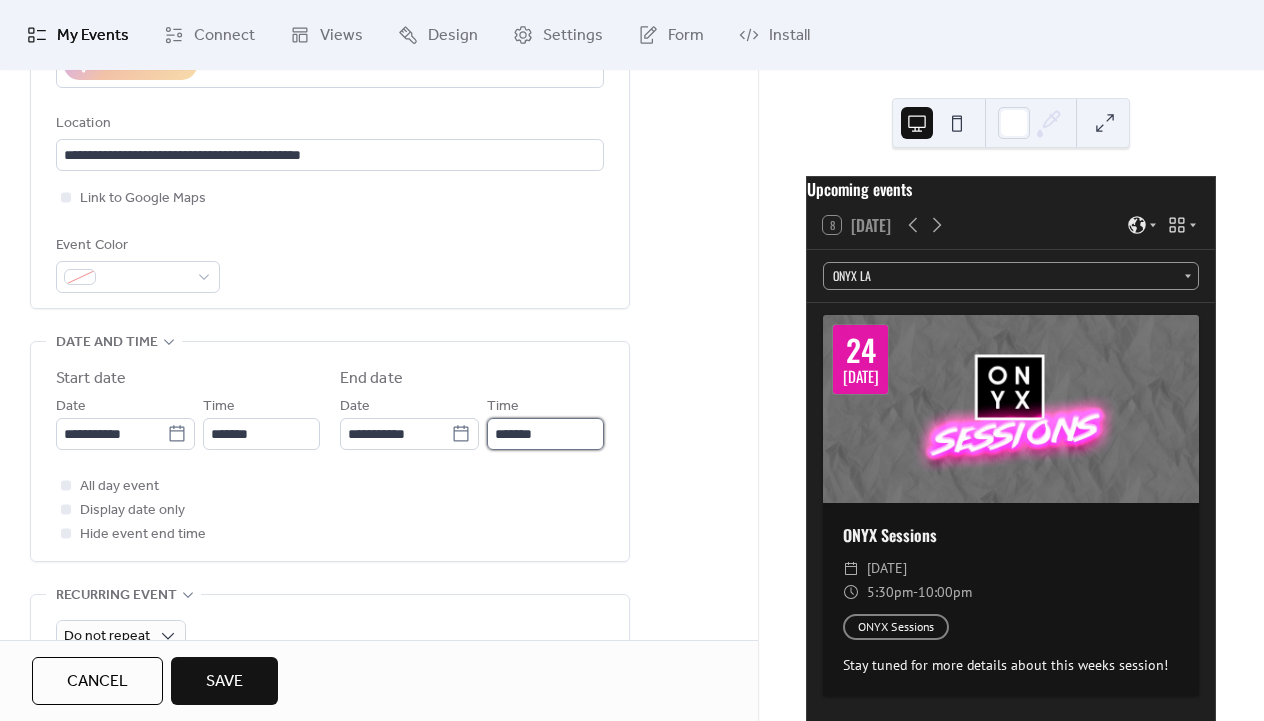 click on "*******" at bounding box center (545, 434) 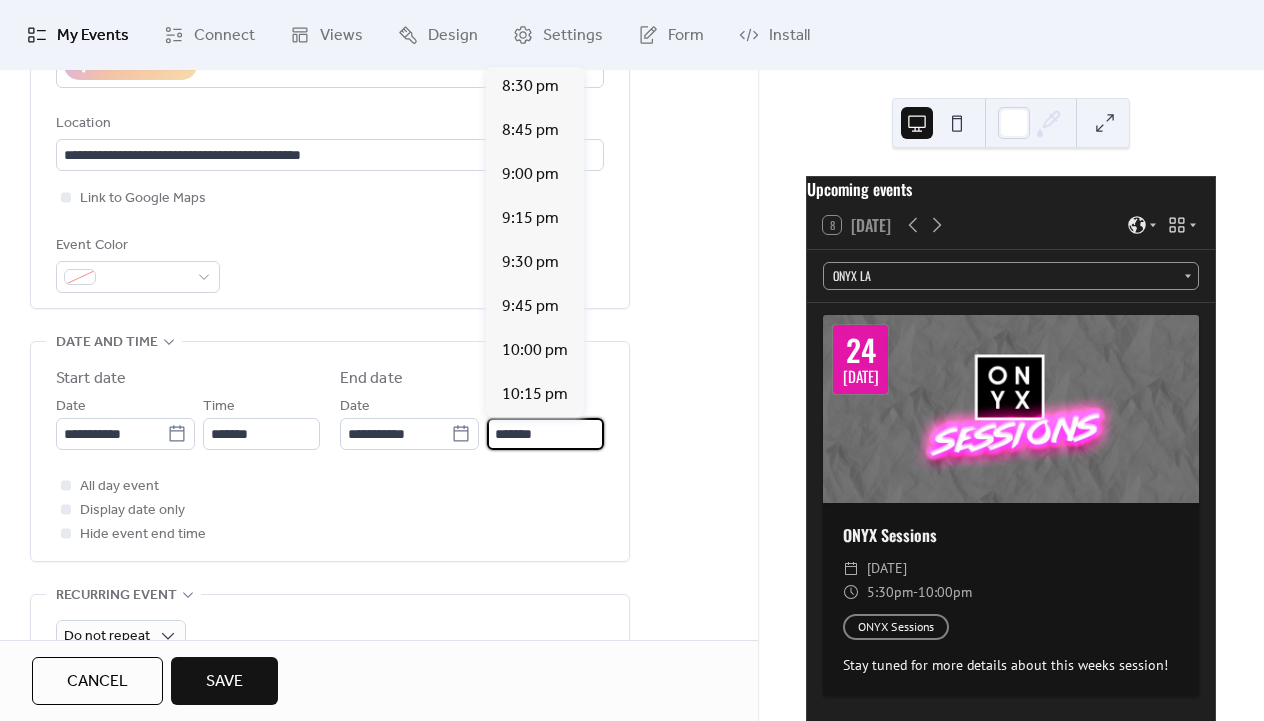 scroll, scrollTop: 398, scrollLeft: 0, axis: vertical 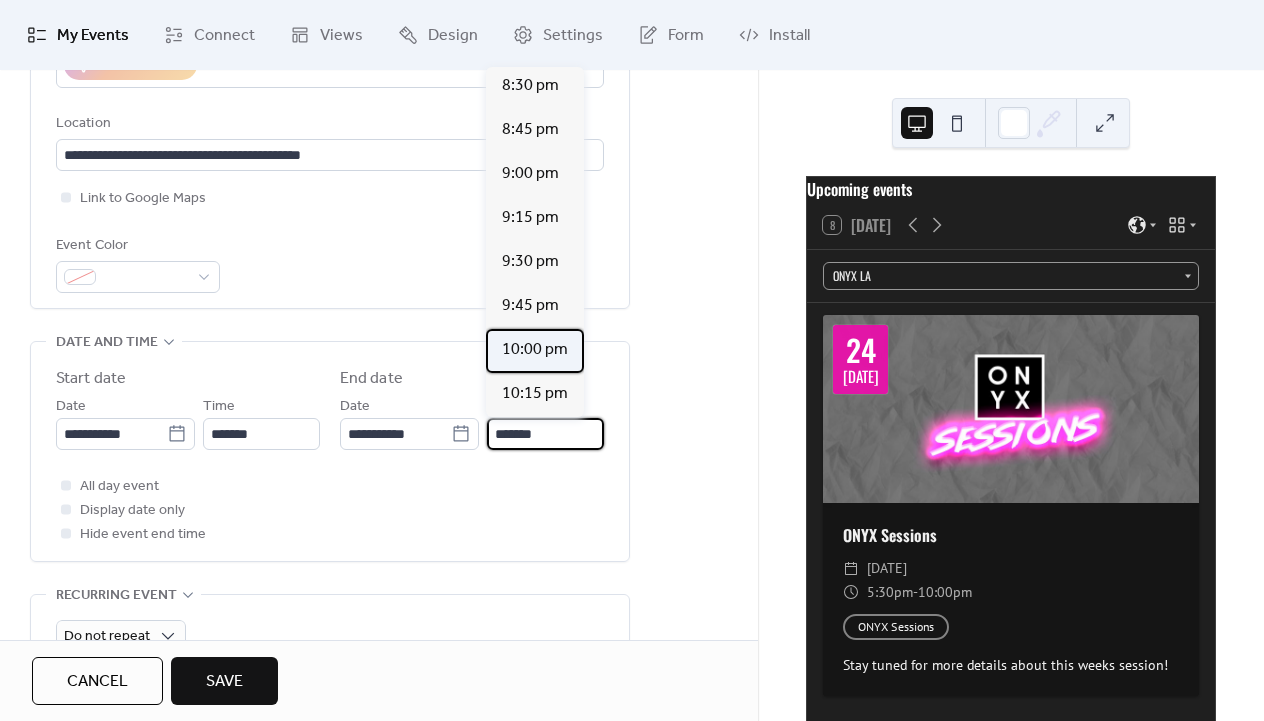 click on "10:00 pm" at bounding box center (535, 350) 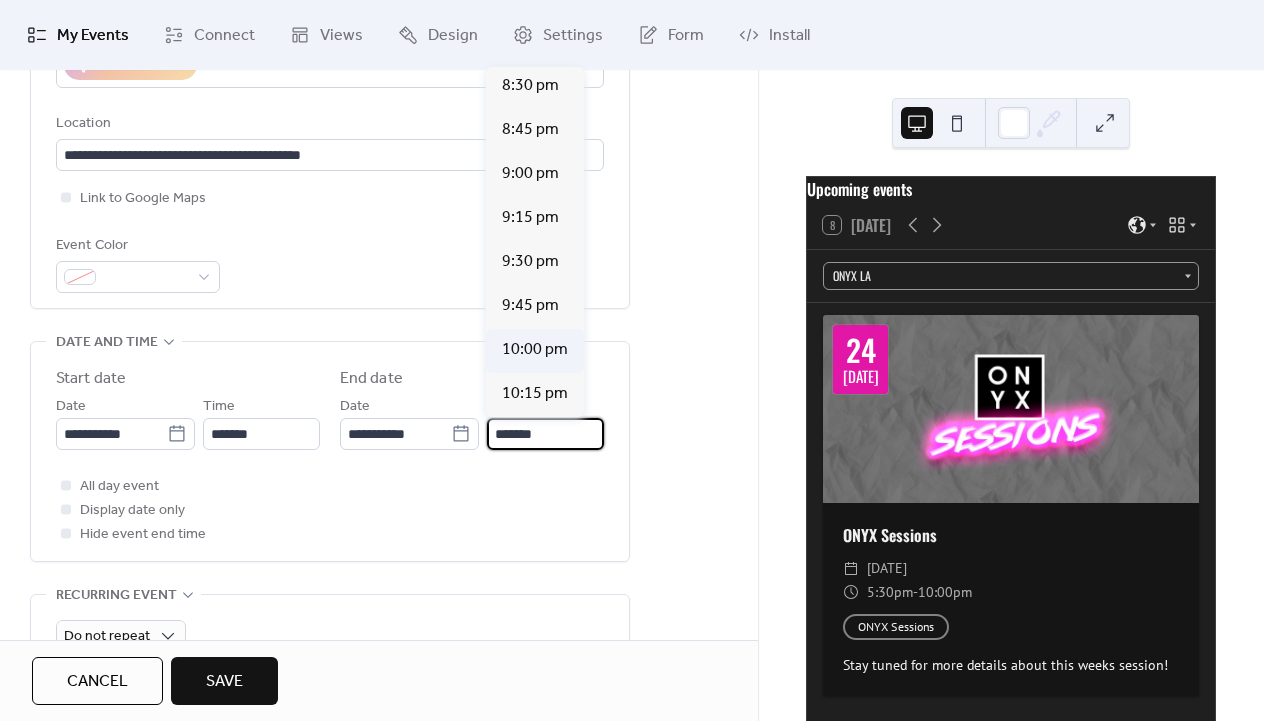 type on "********" 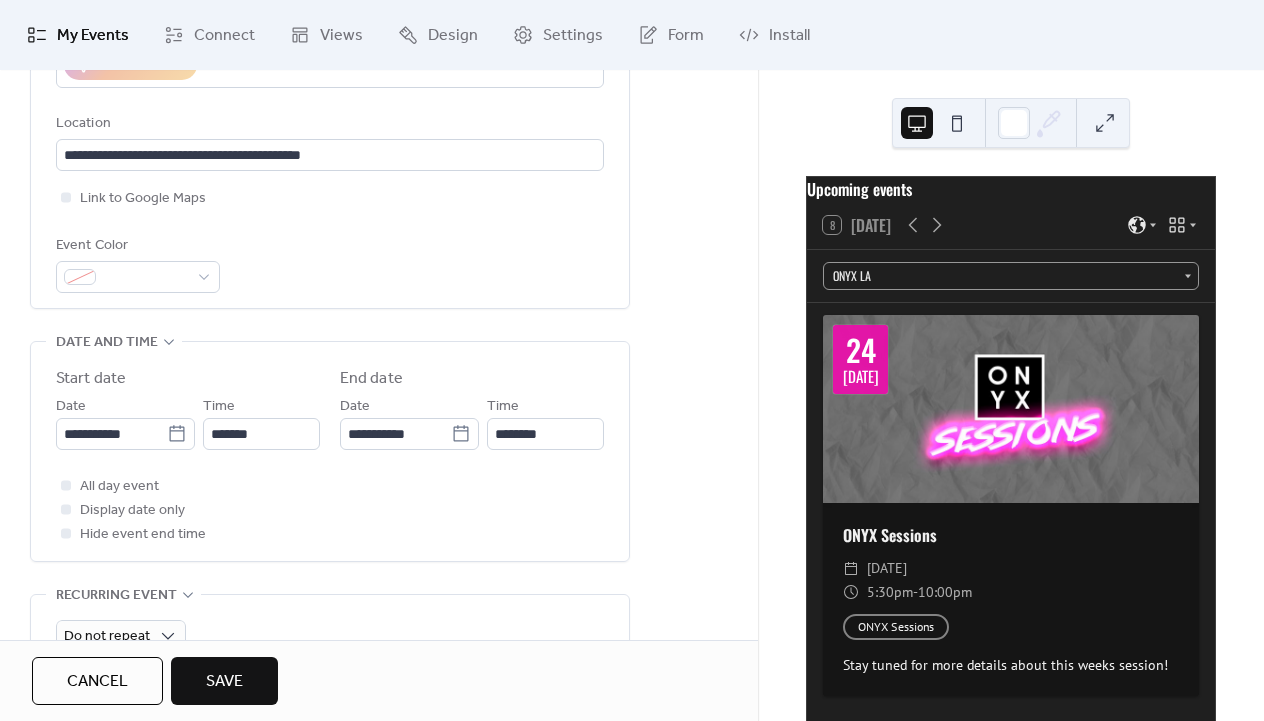 click on "**********" at bounding box center [379, 553] 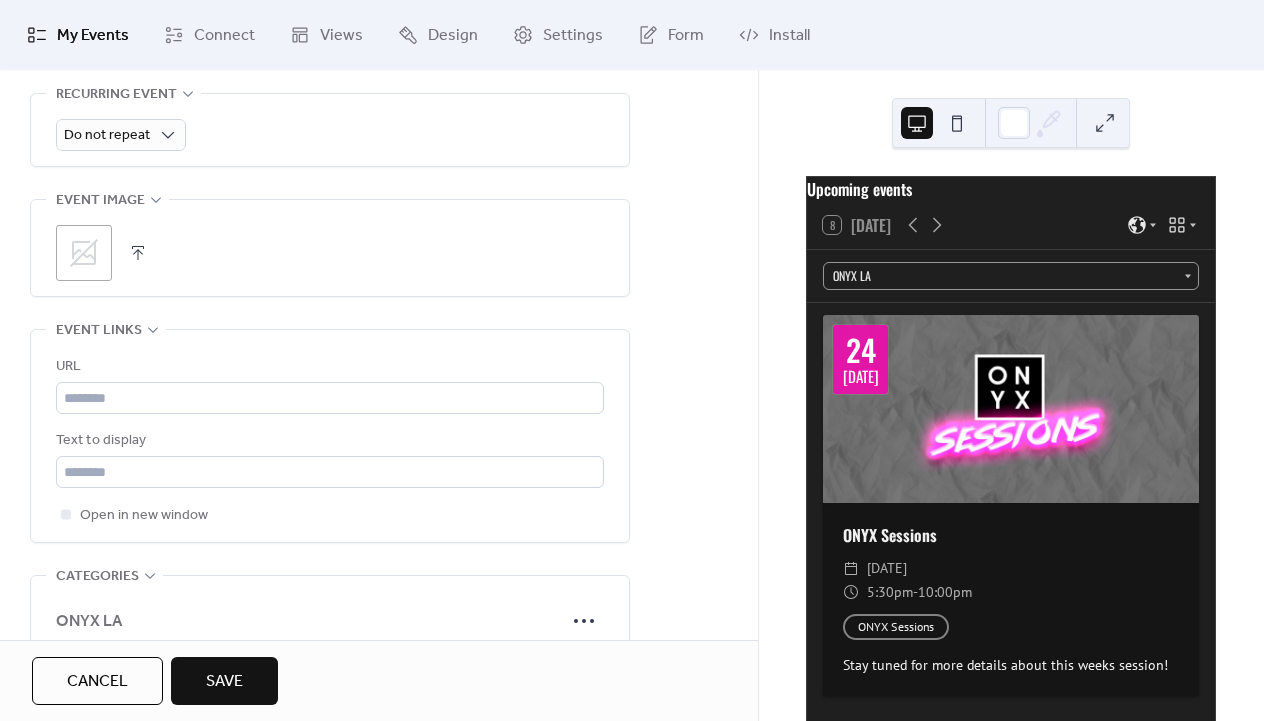 scroll, scrollTop: 923, scrollLeft: 0, axis: vertical 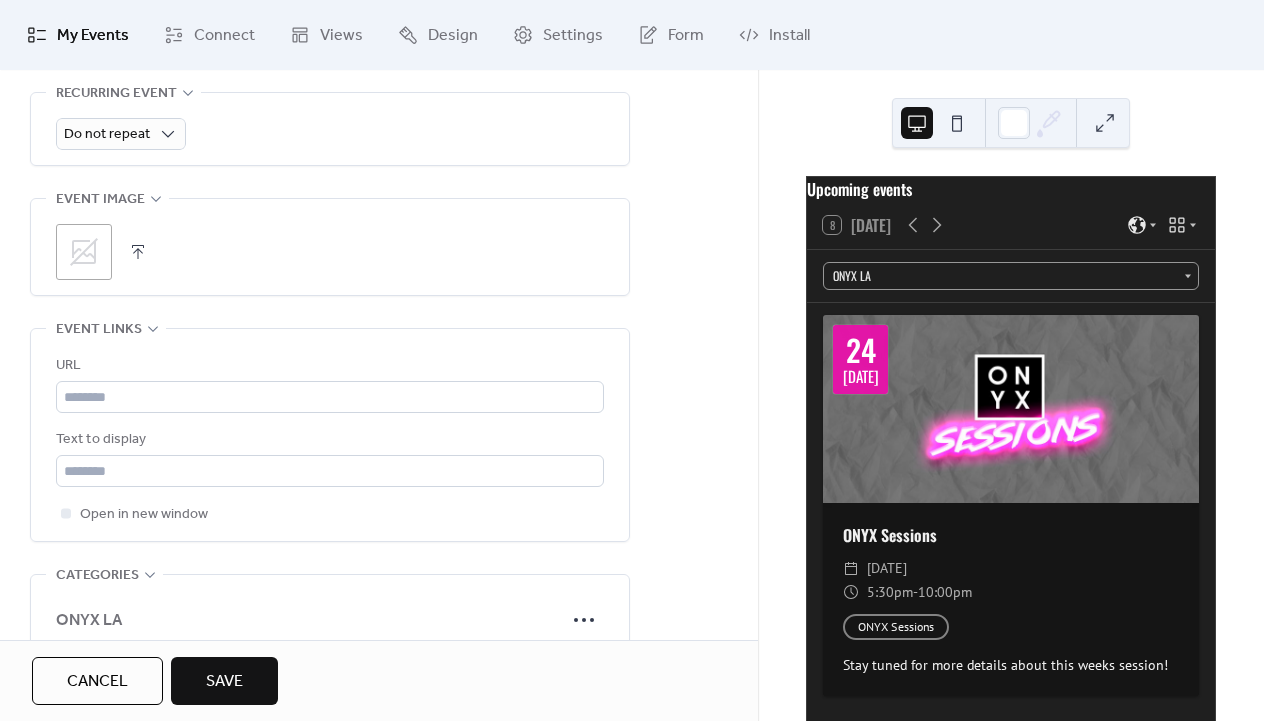 click at bounding box center (138, 252) 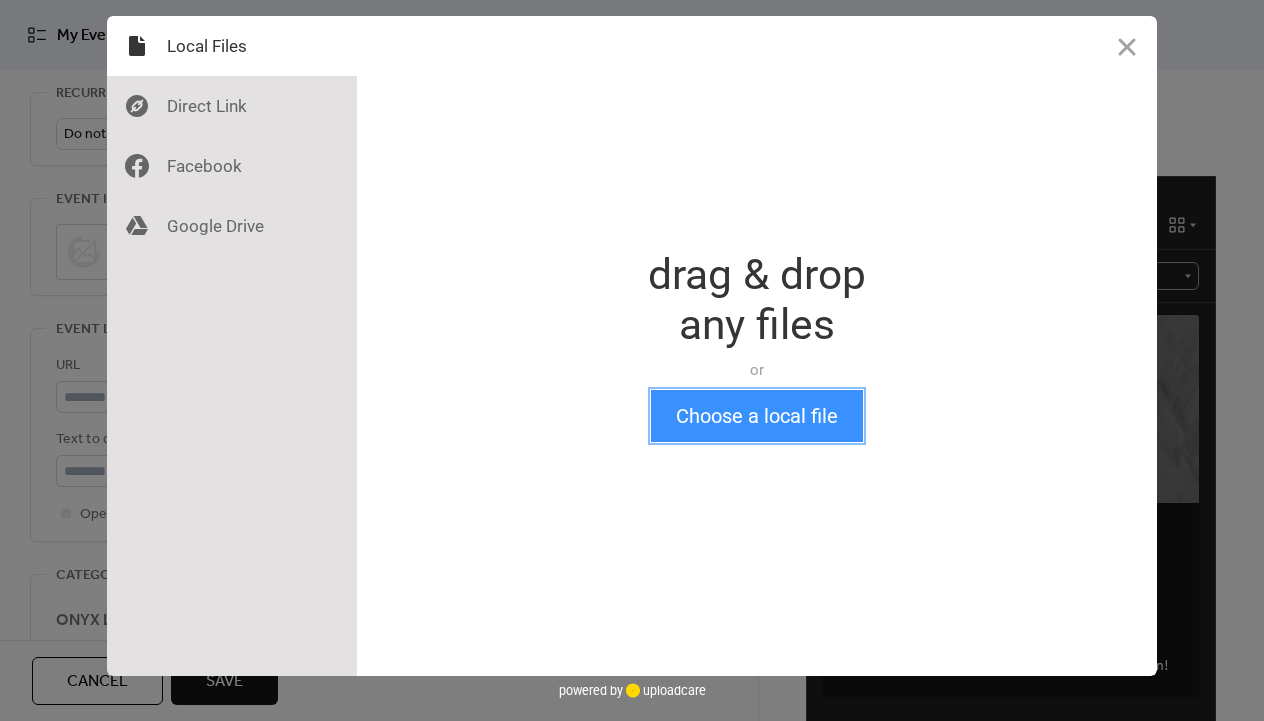 click on "Choose a local file" at bounding box center (757, 416) 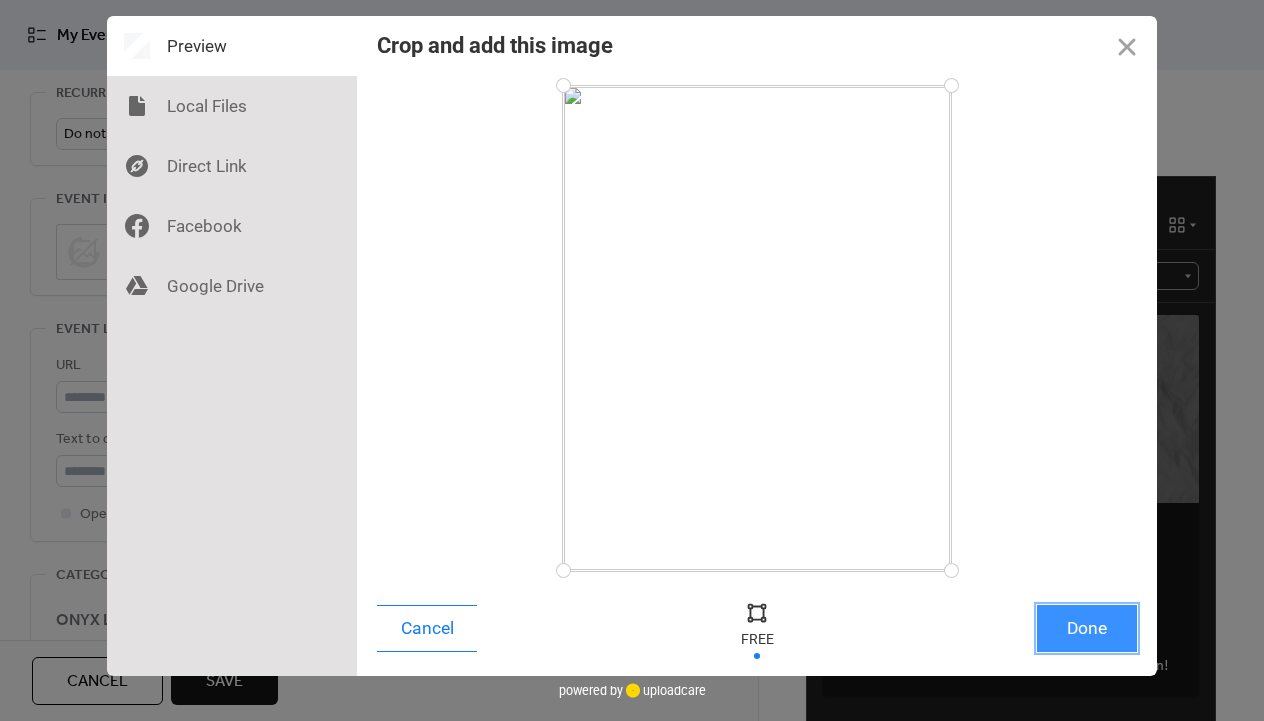 click on "Done" at bounding box center (1087, 628) 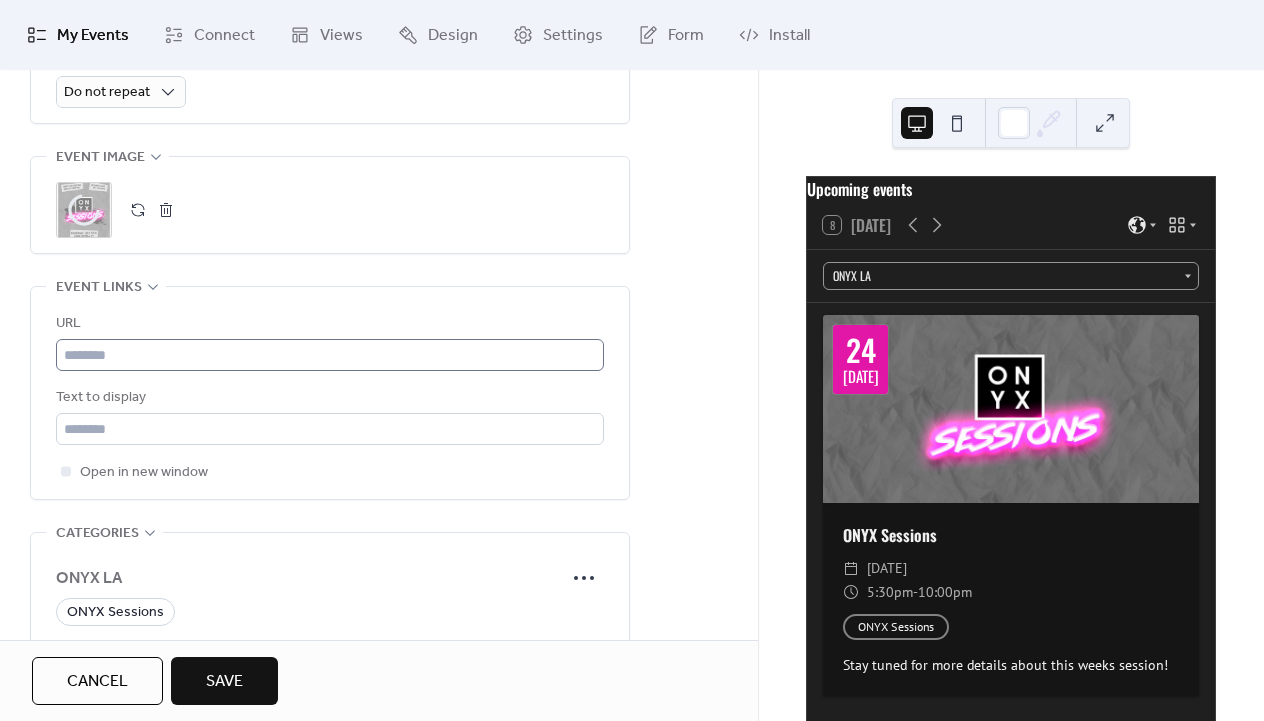 scroll, scrollTop: 975, scrollLeft: 0, axis: vertical 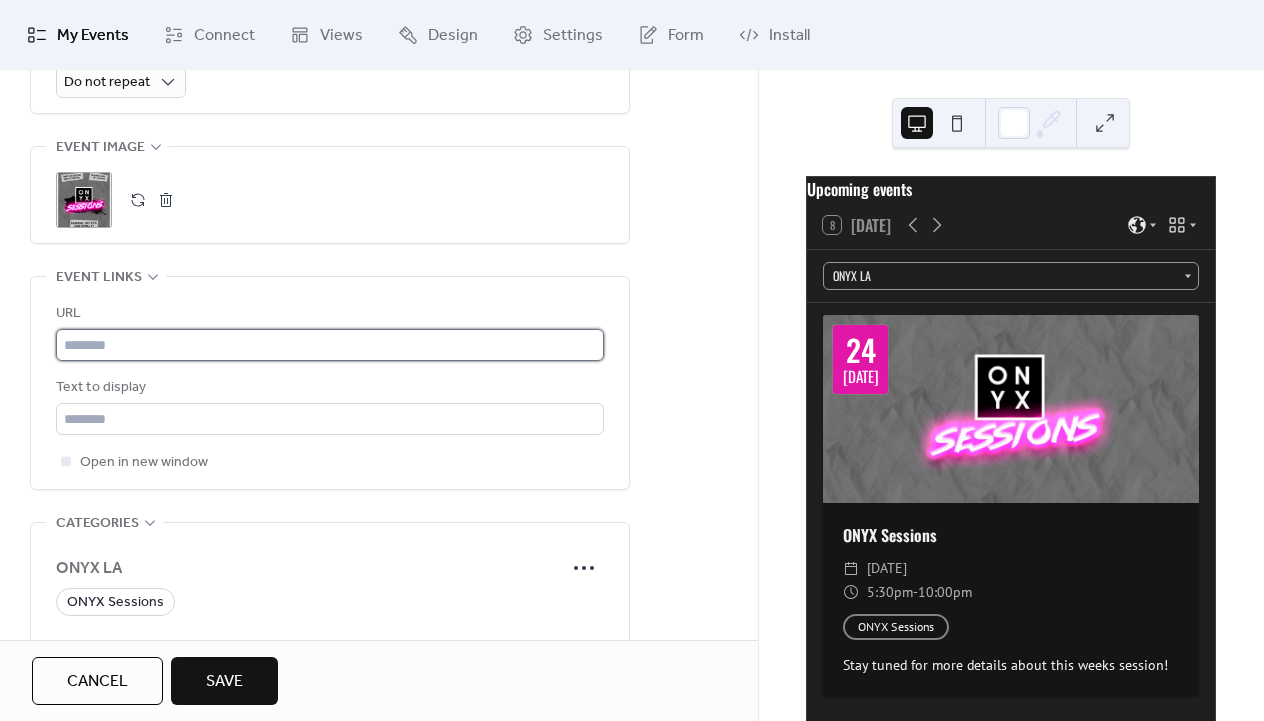 click at bounding box center [330, 345] 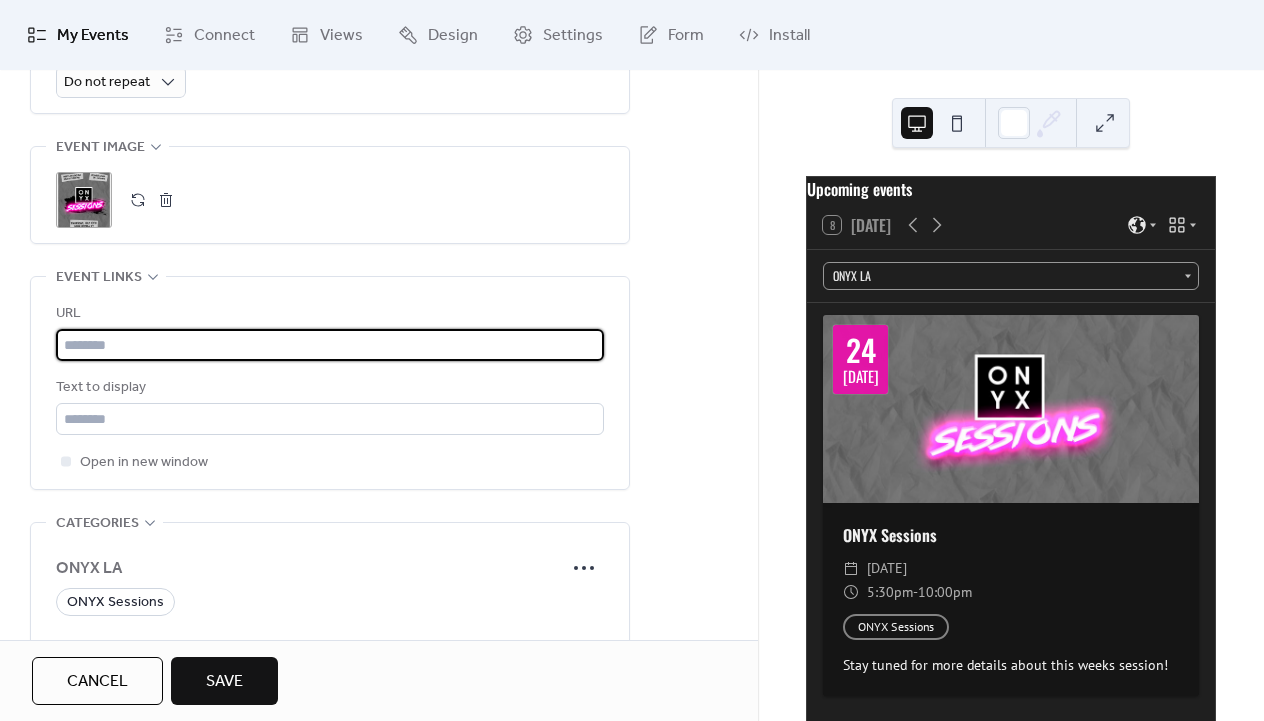 paste on "**********" 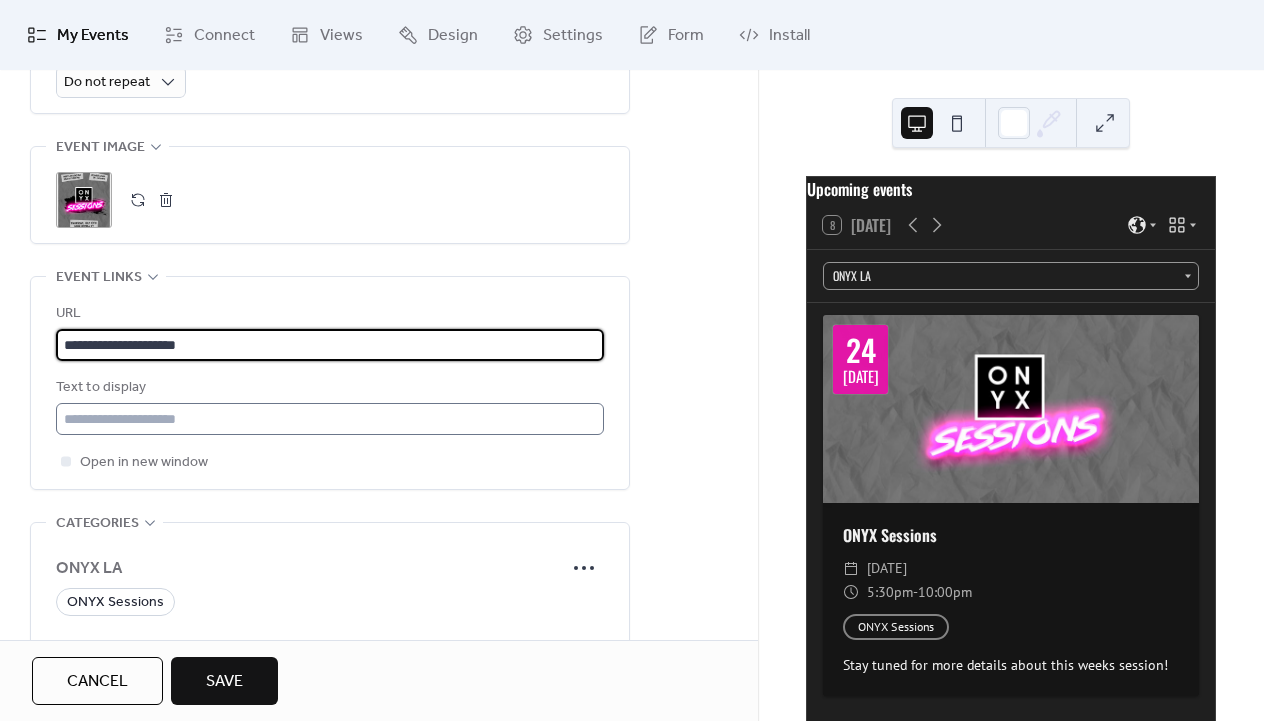 type on "**********" 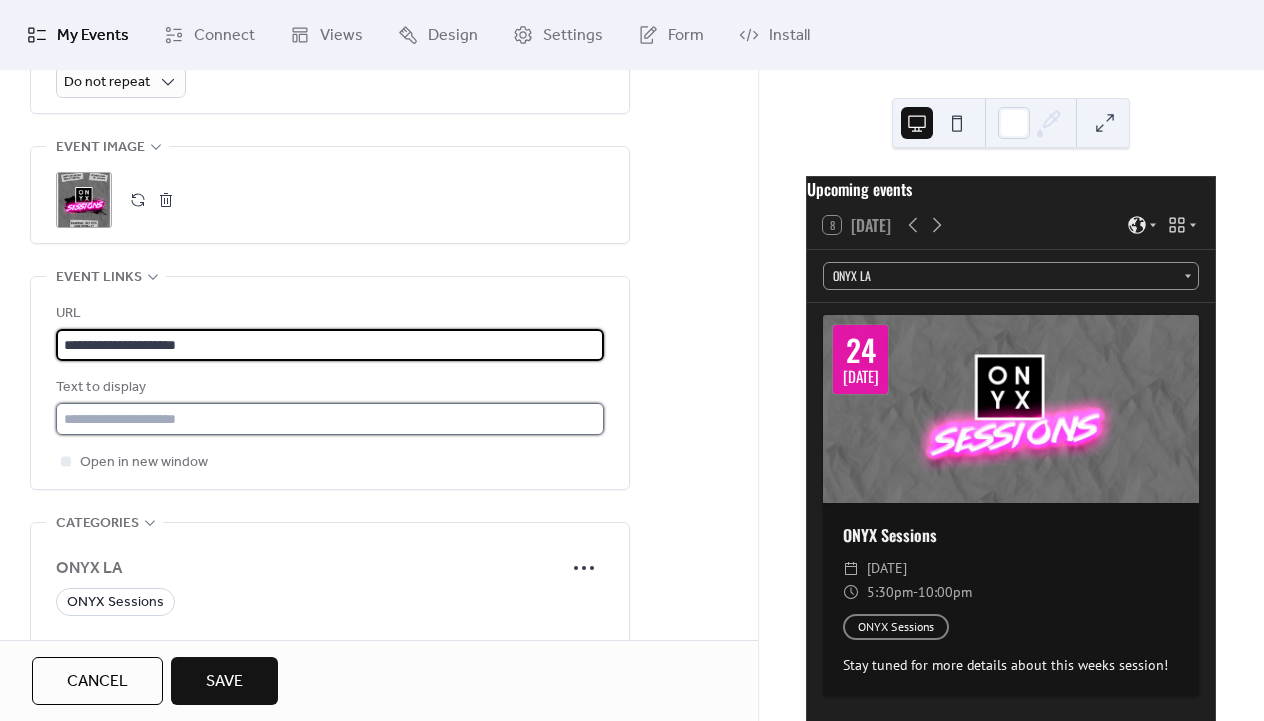 click at bounding box center (330, 419) 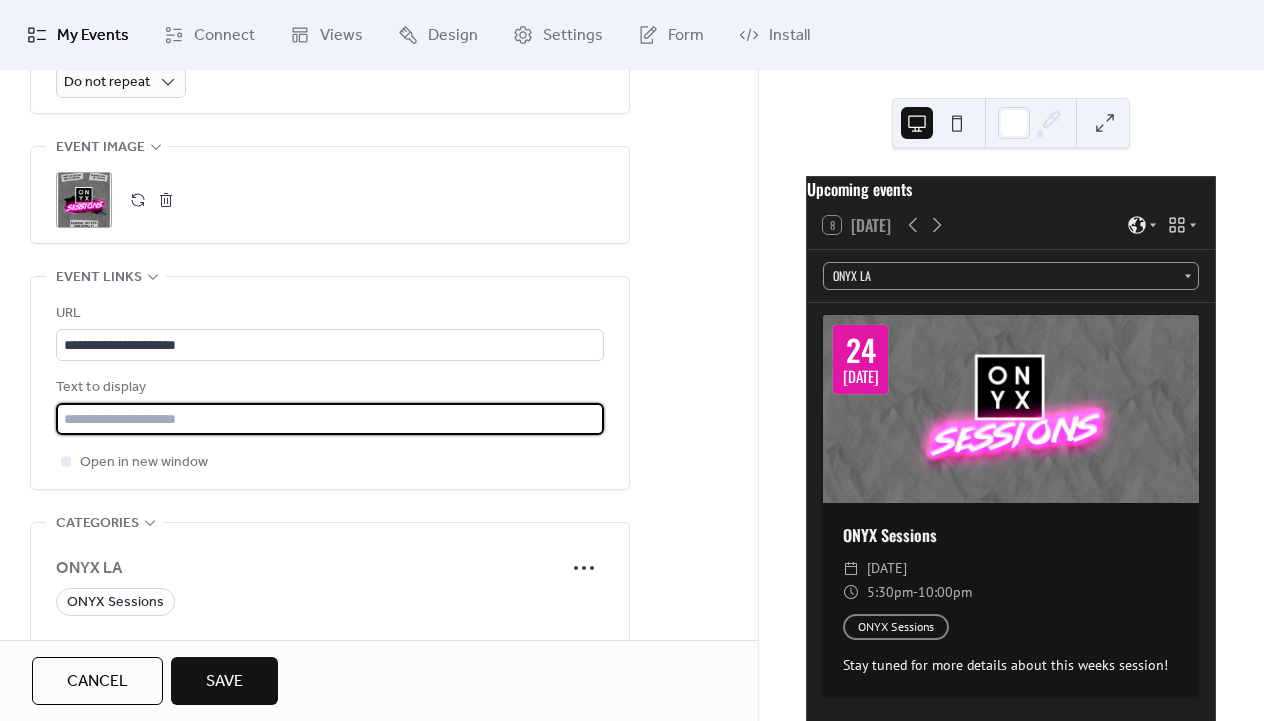 type on "*********" 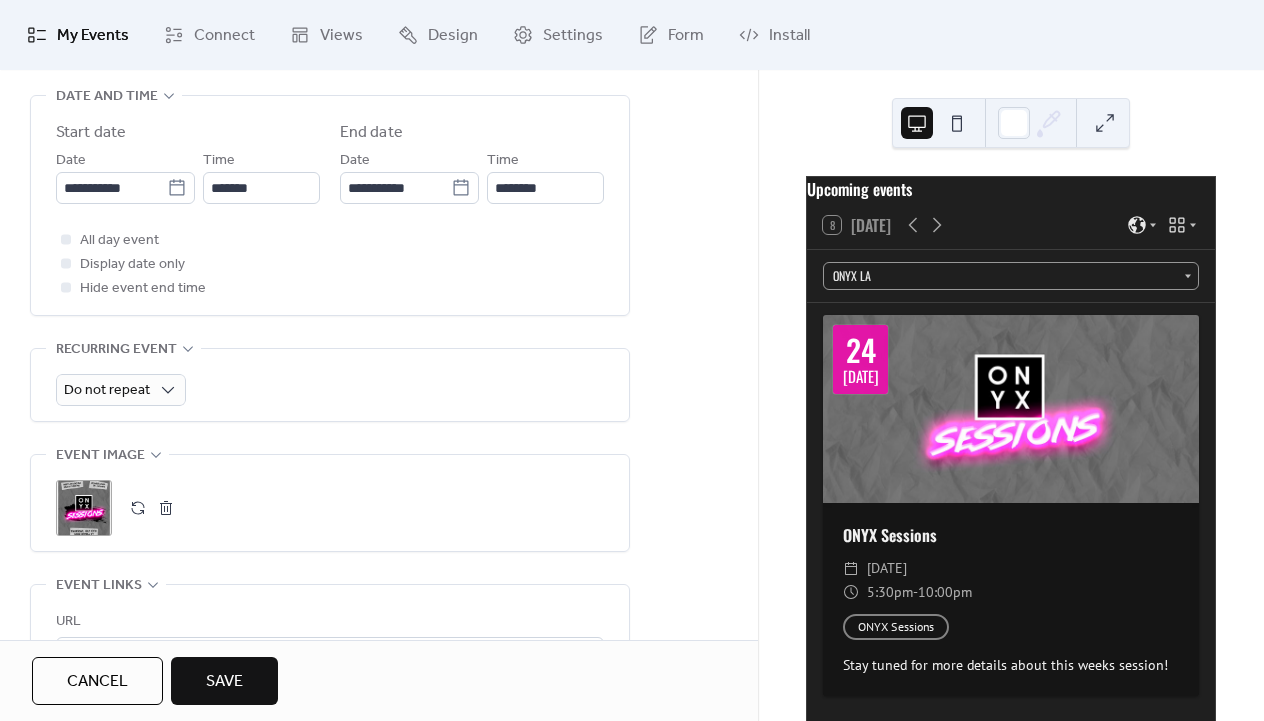 scroll, scrollTop: 1125, scrollLeft: 0, axis: vertical 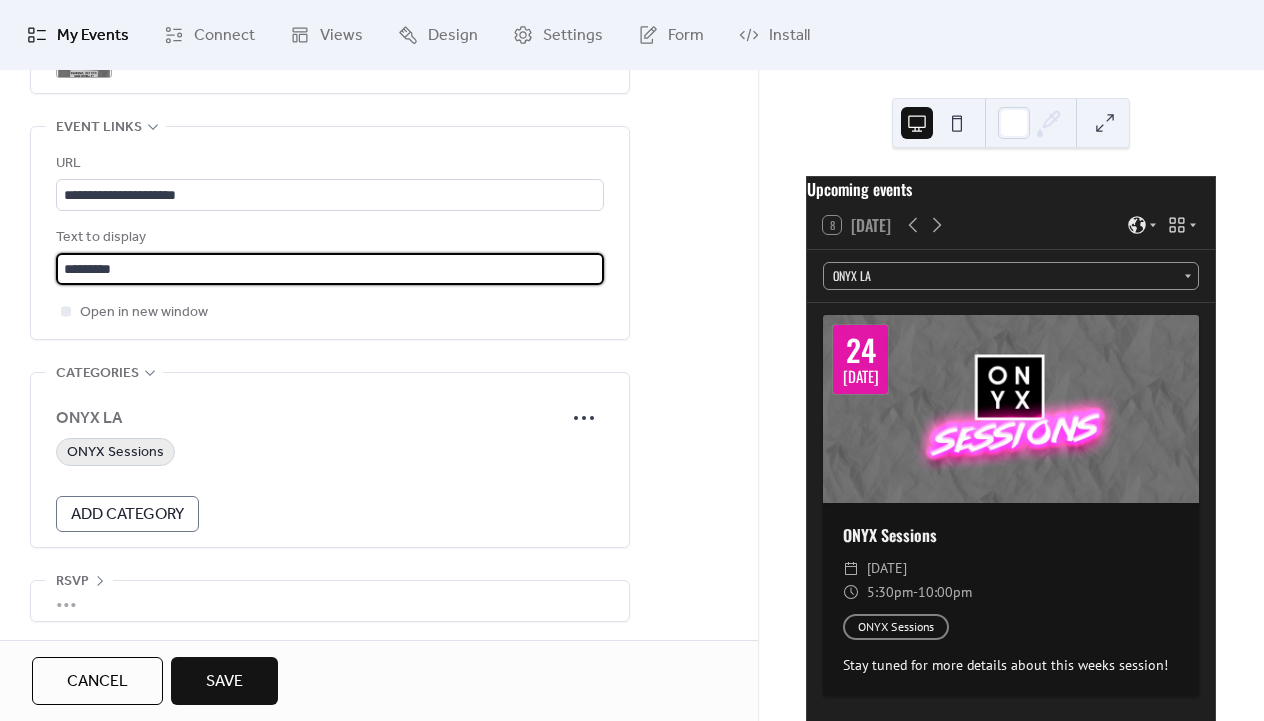 click on "ONYX Sessions" at bounding box center (115, 453) 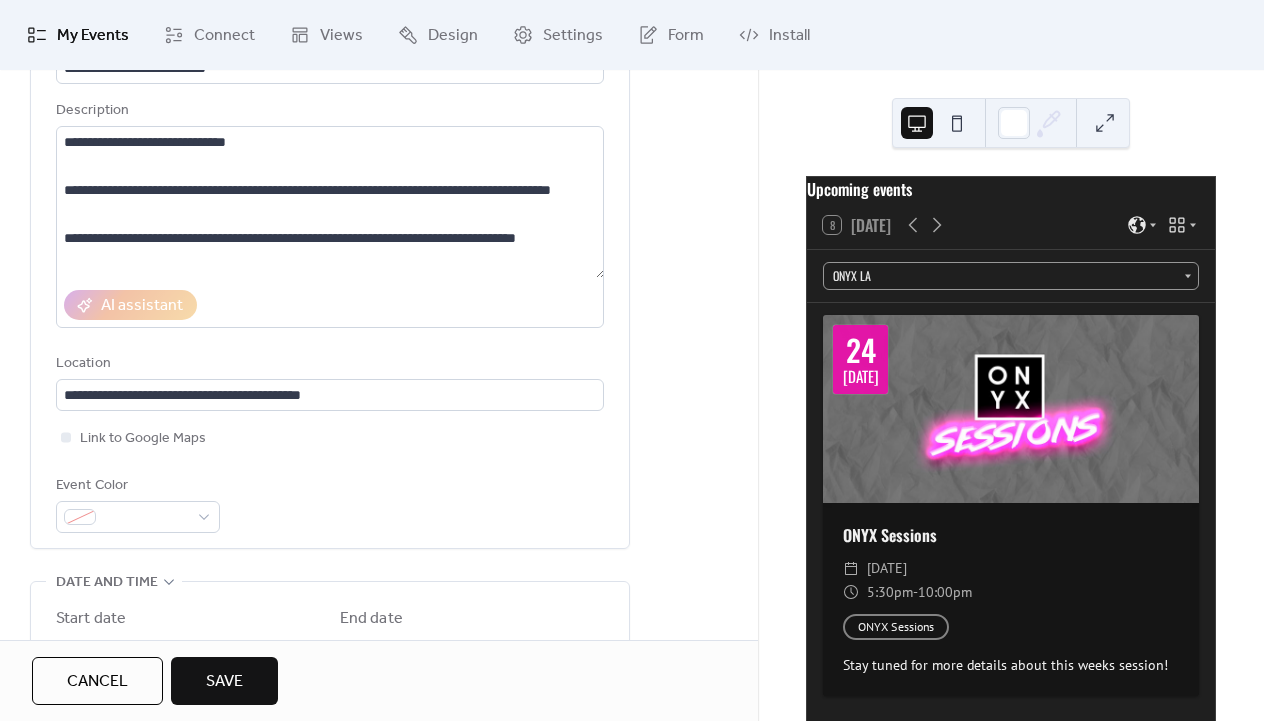 scroll, scrollTop: 5, scrollLeft: 0, axis: vertical 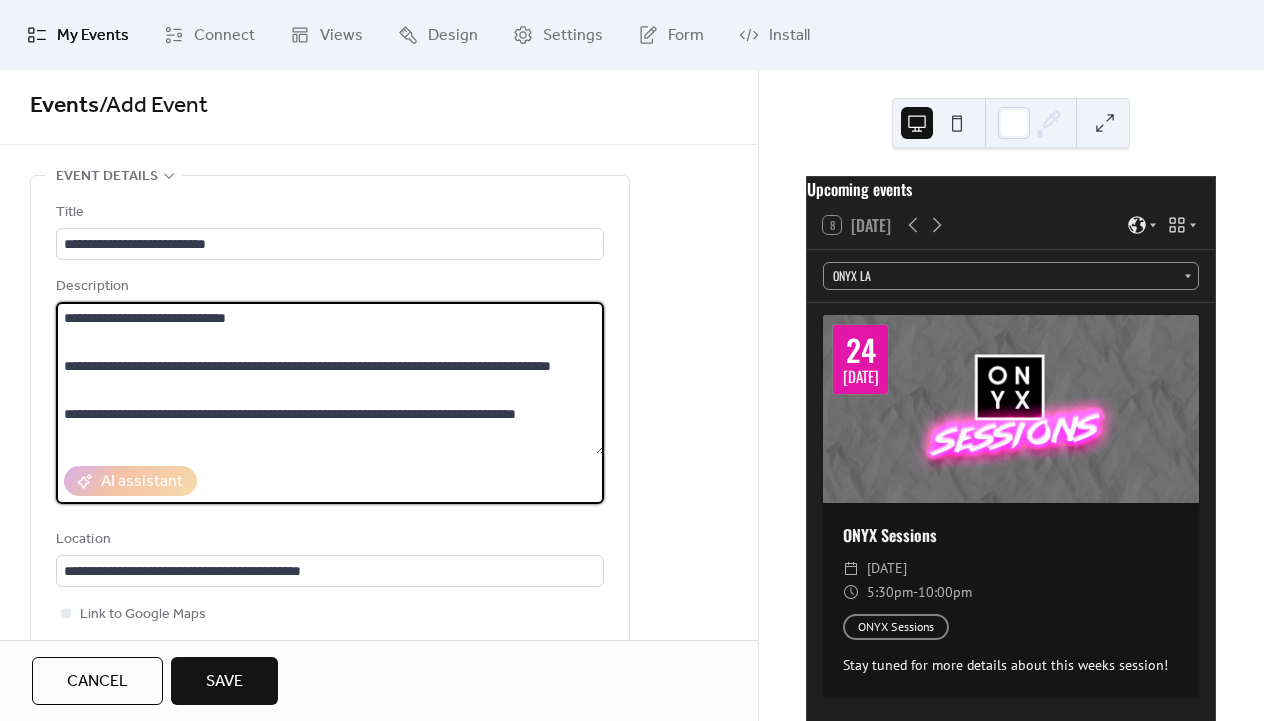 click on "**********" at bounding box center (330, 378) 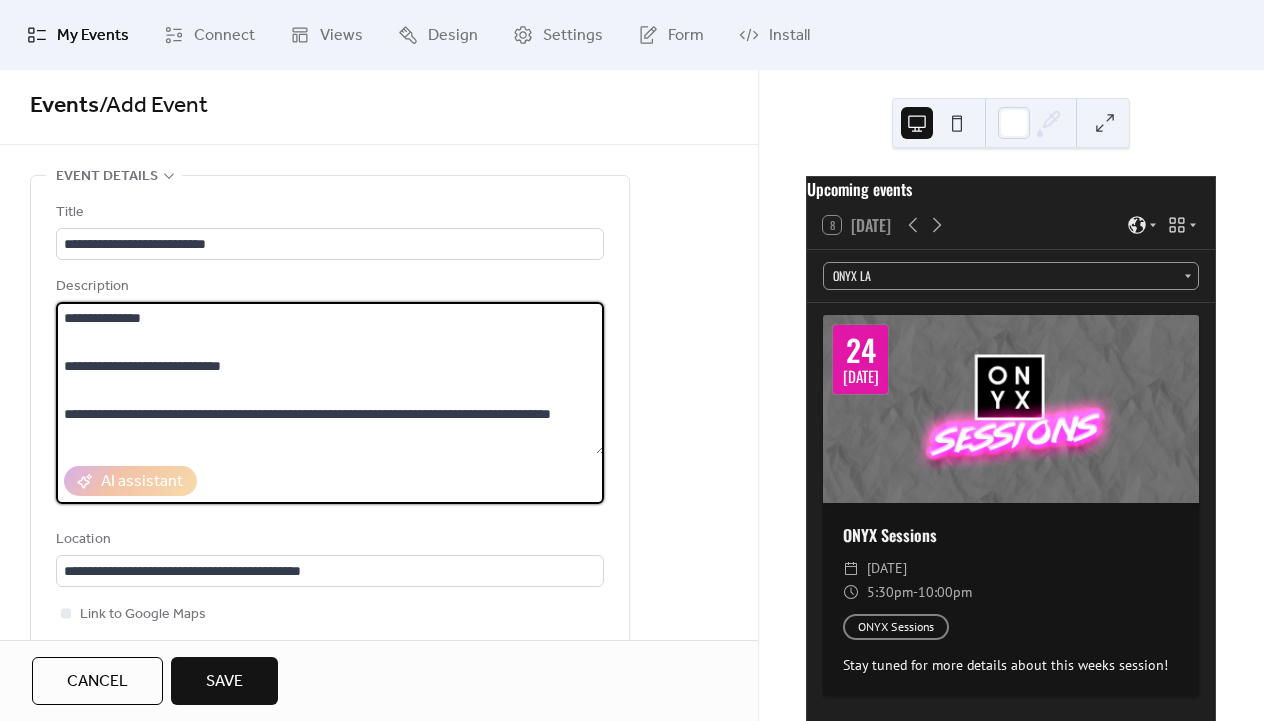 paste on "**********" 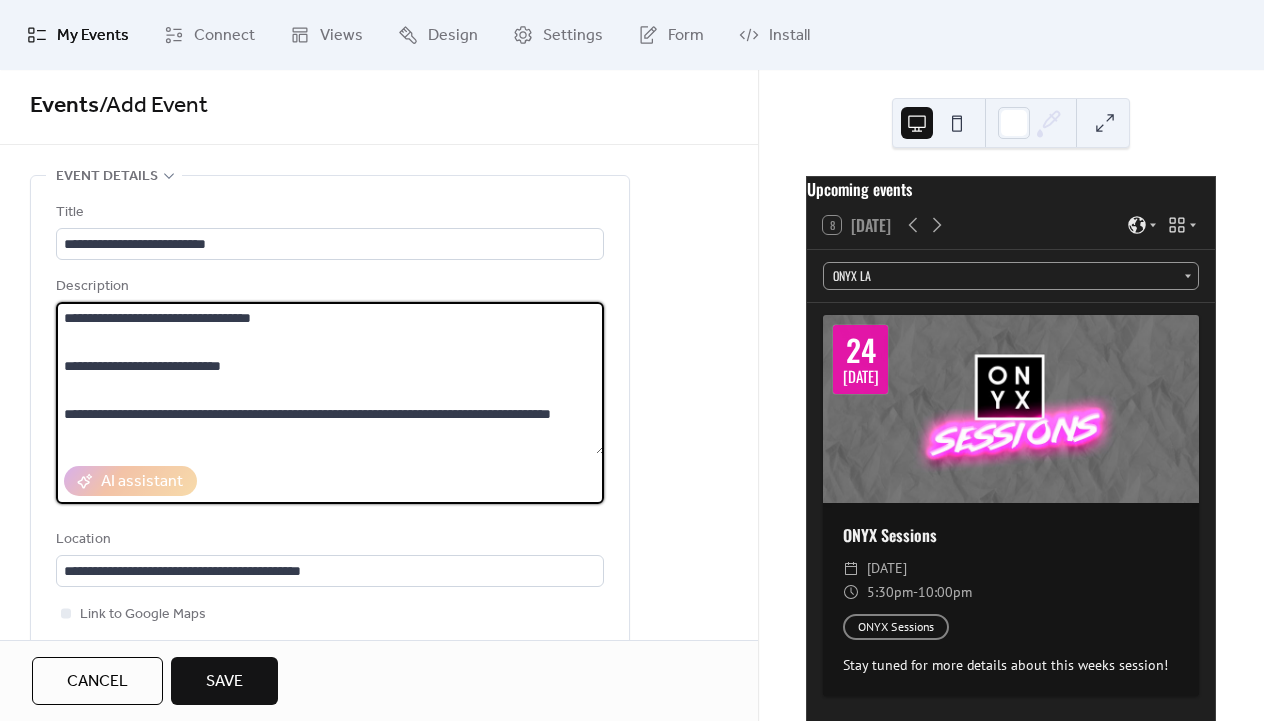 scroll, scrollTop: 70, scrollLeft: 0, axis: vertical 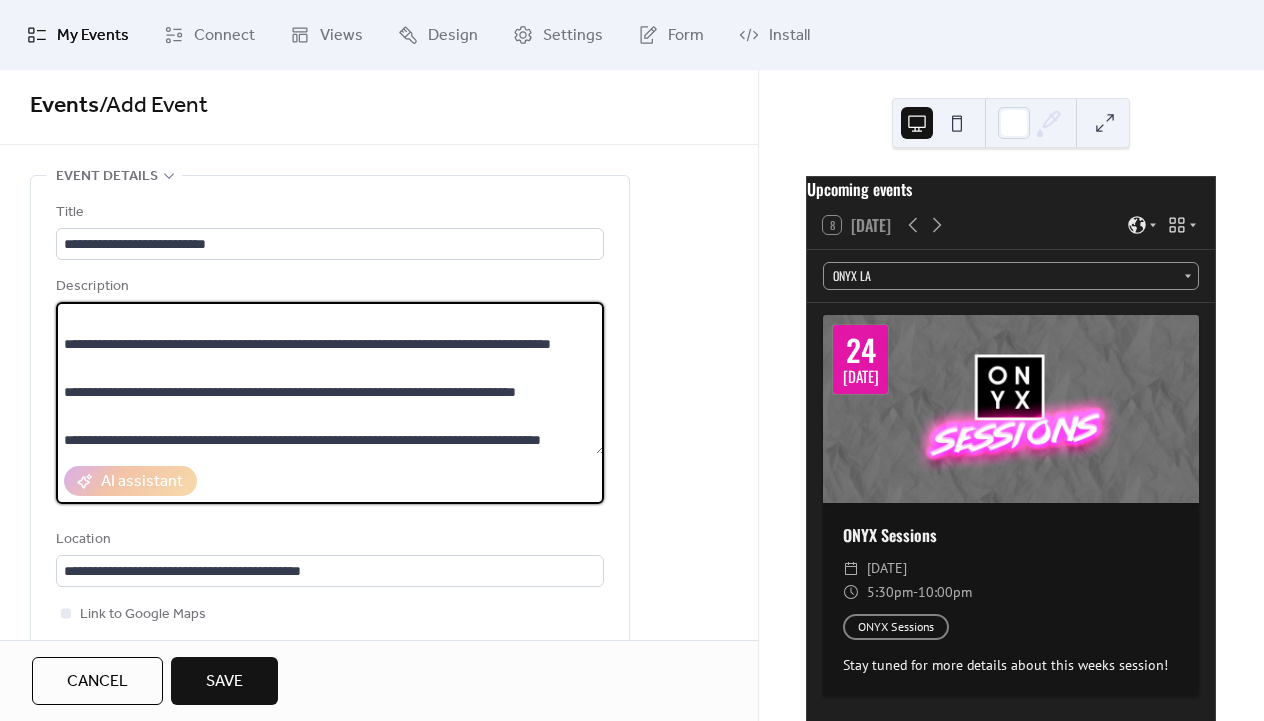 type on "**********" 